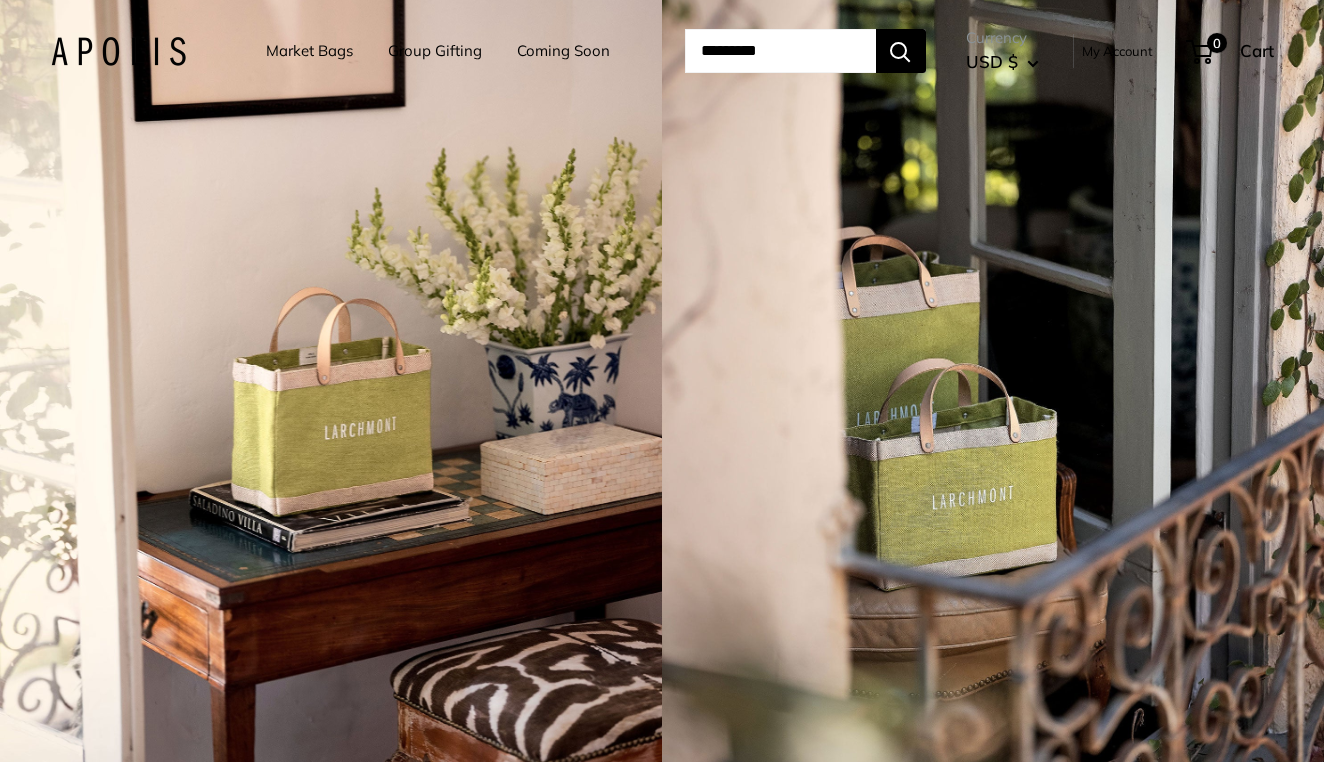 scroll, scrollTop: 0, scrollLeft: 0, axis: both 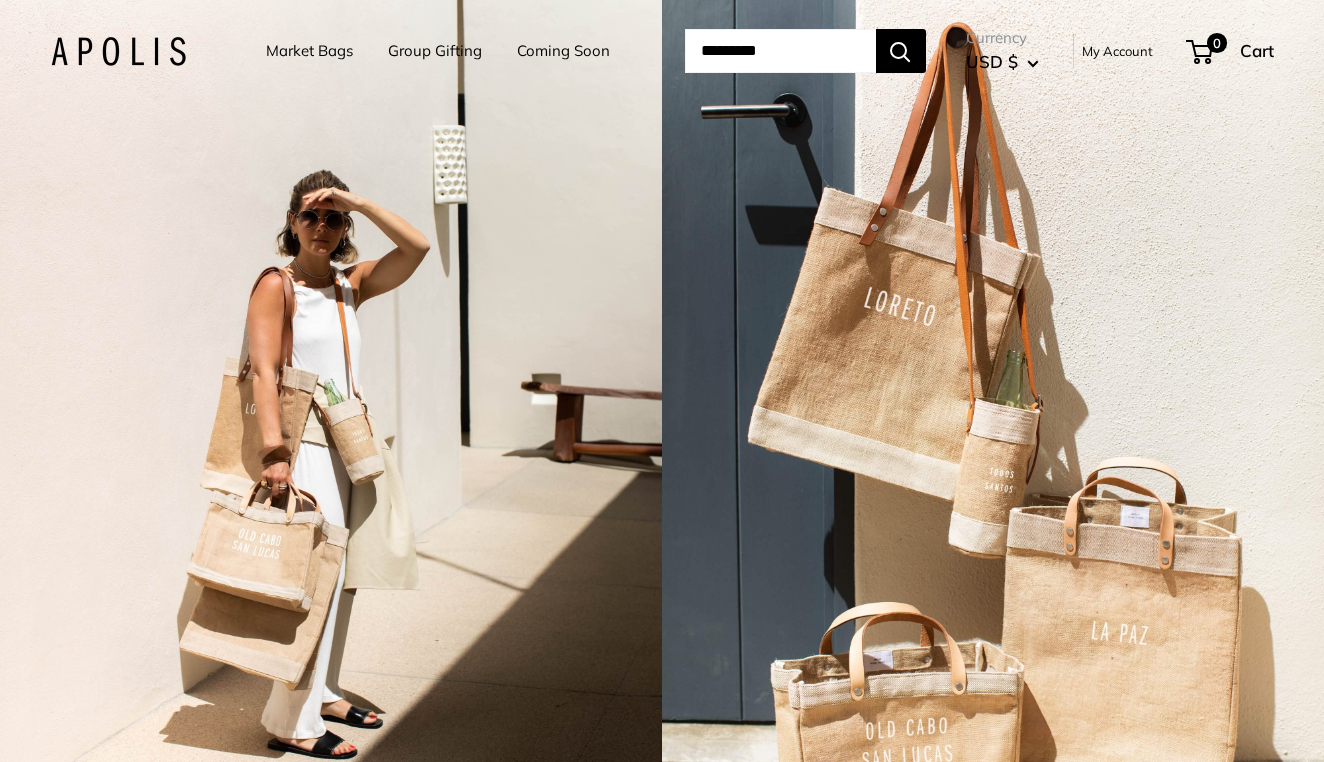 click on "Market Bags" at bounding box center (309, 51) 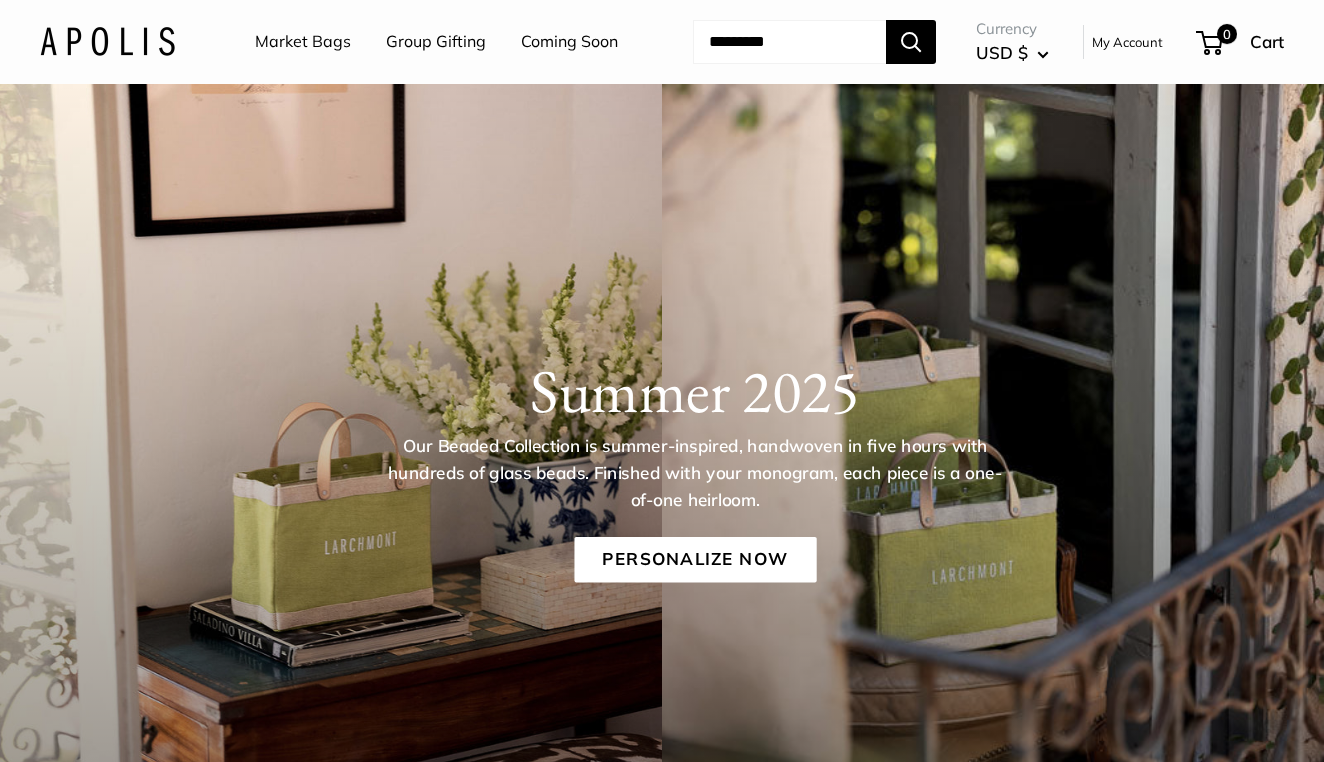 scroll, scrollTop: 0, scrollLeft: 0, axis: both 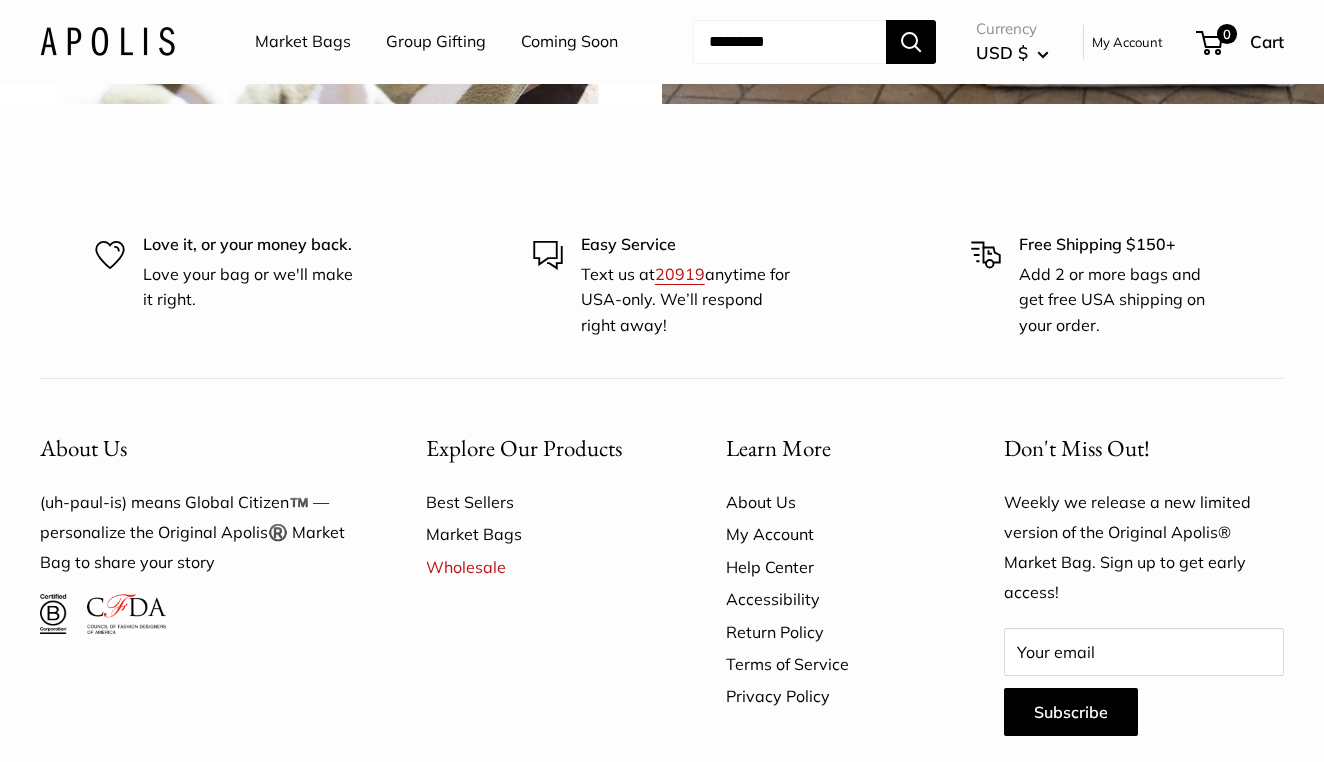 click on "Chenille sage" at bounding box center [331, -228] 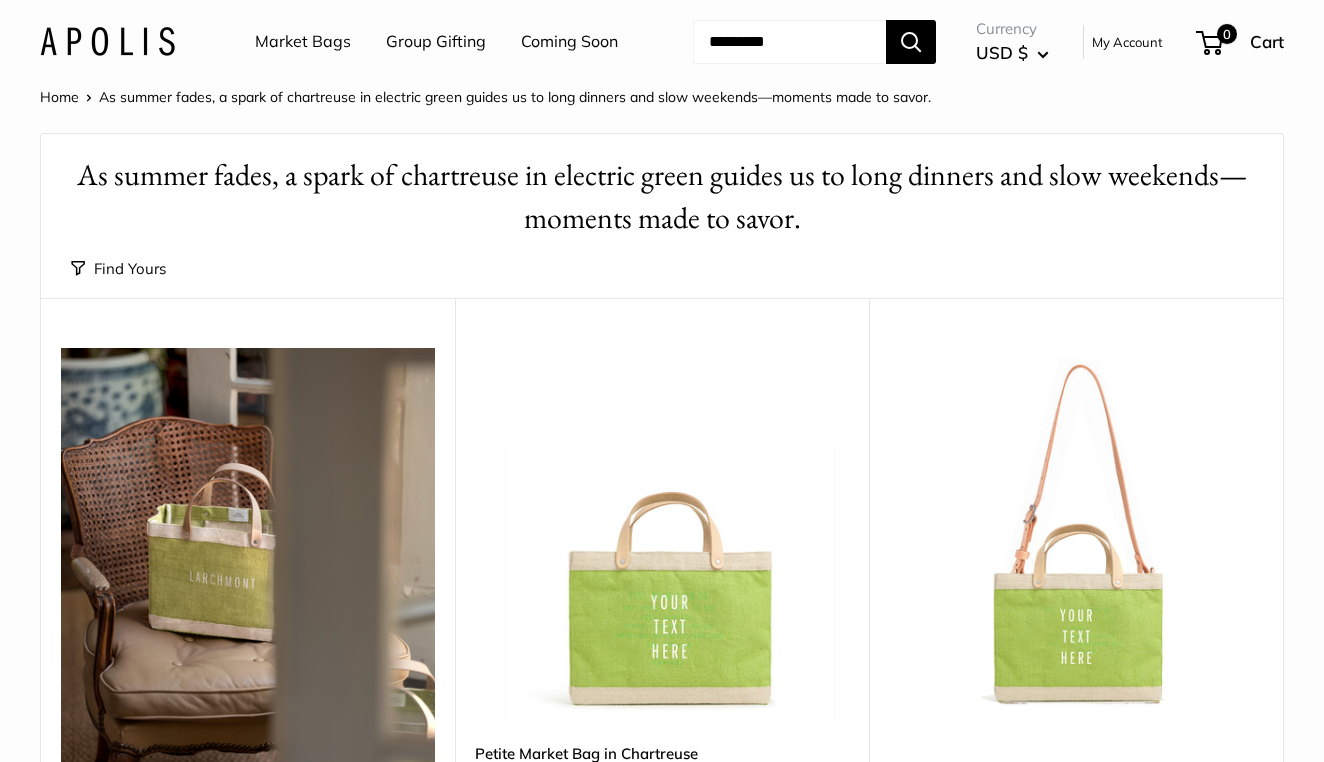 scroll, scrollTop: 0, scrollLeft: 0, axis: both 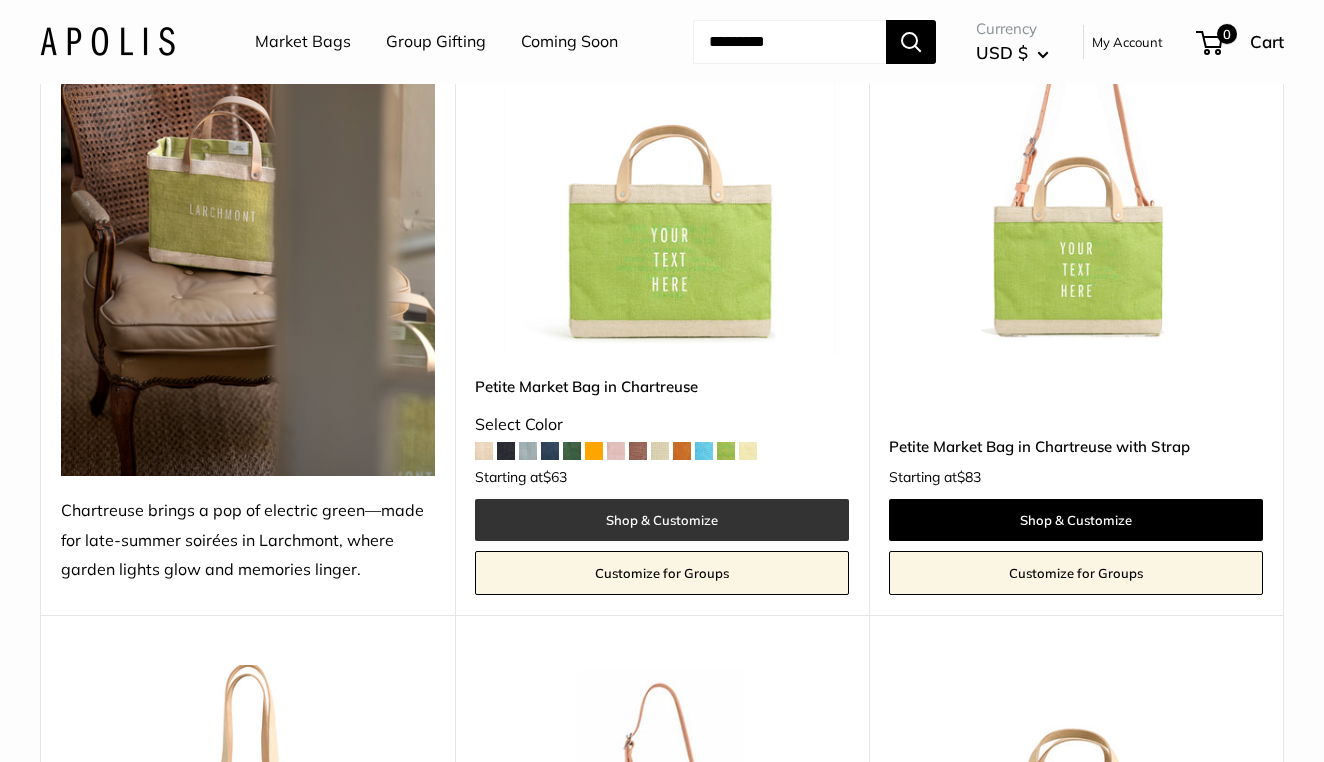 click on "Shop & Customize" at bounding box center (662, 520) 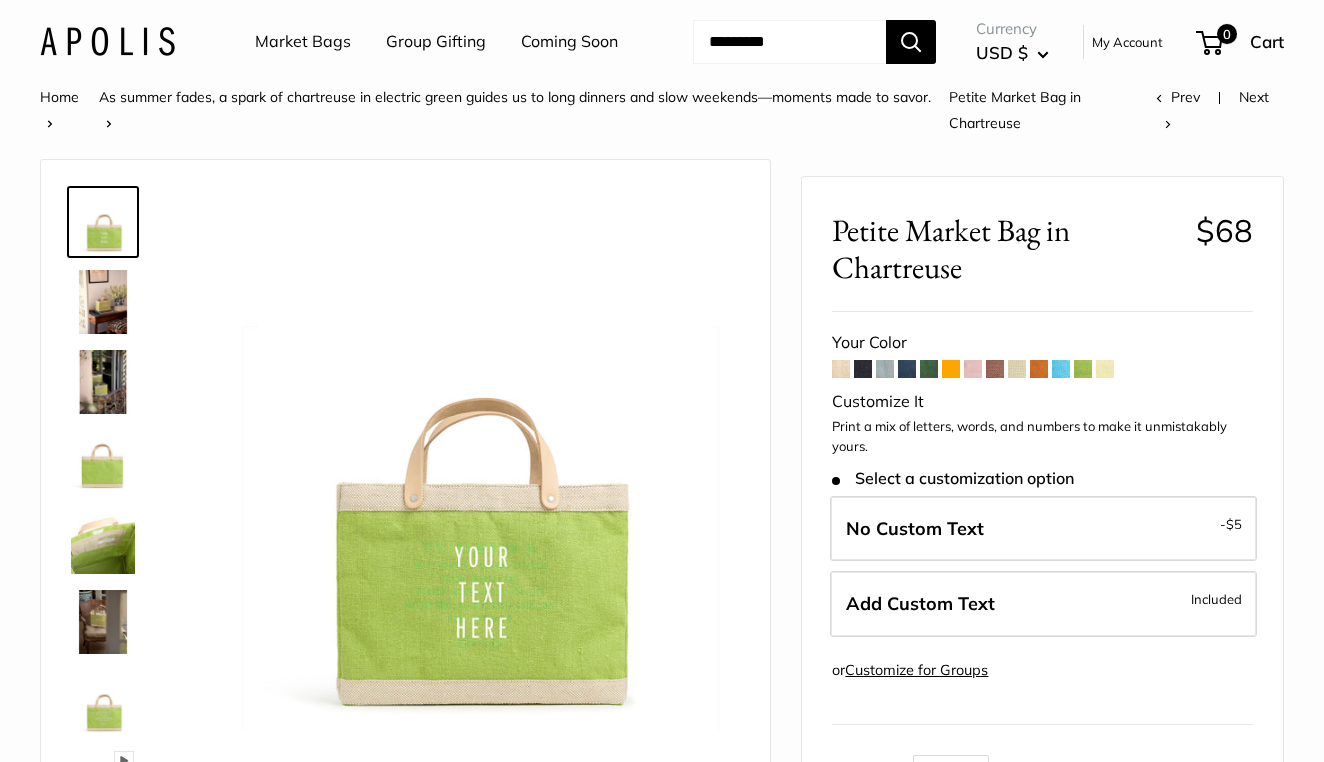scroll, scrollTop: 0, scrollLeft: 0, axis: both 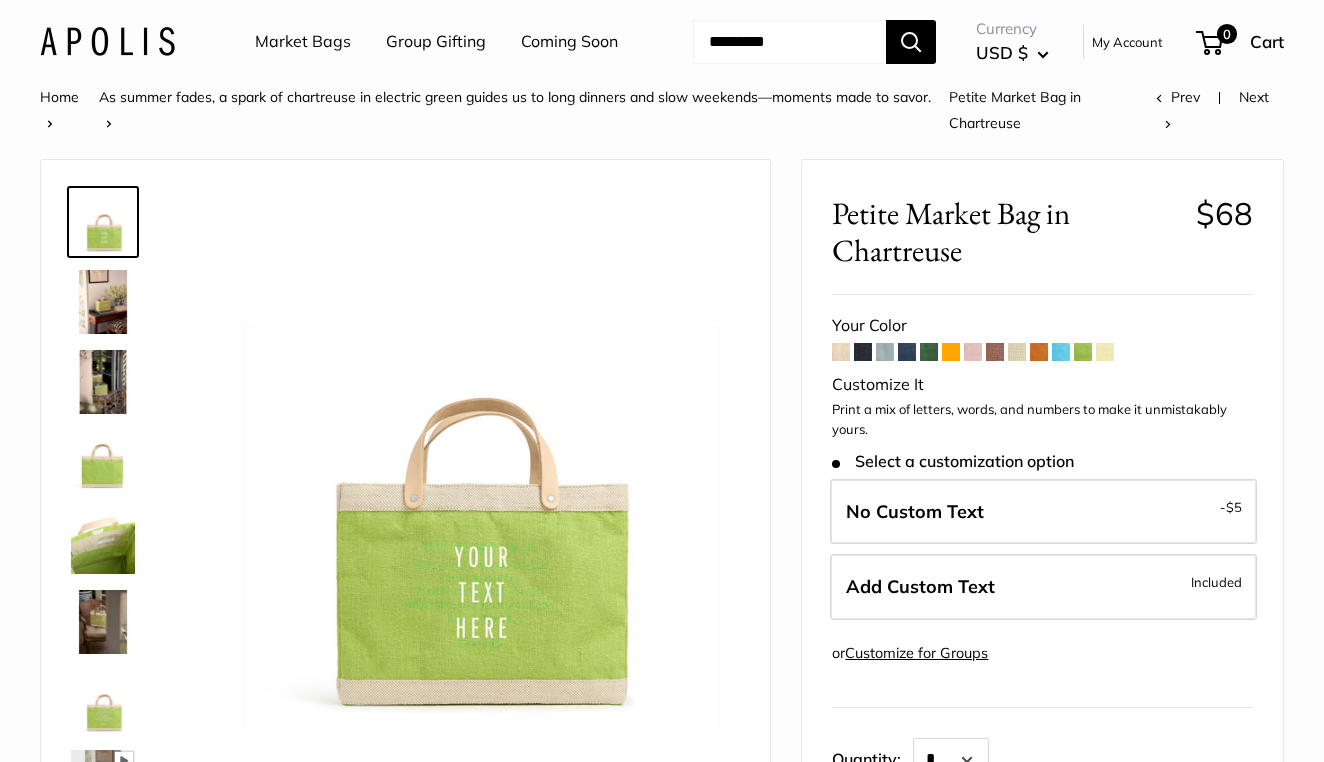 click at bounding box center [841, 352] 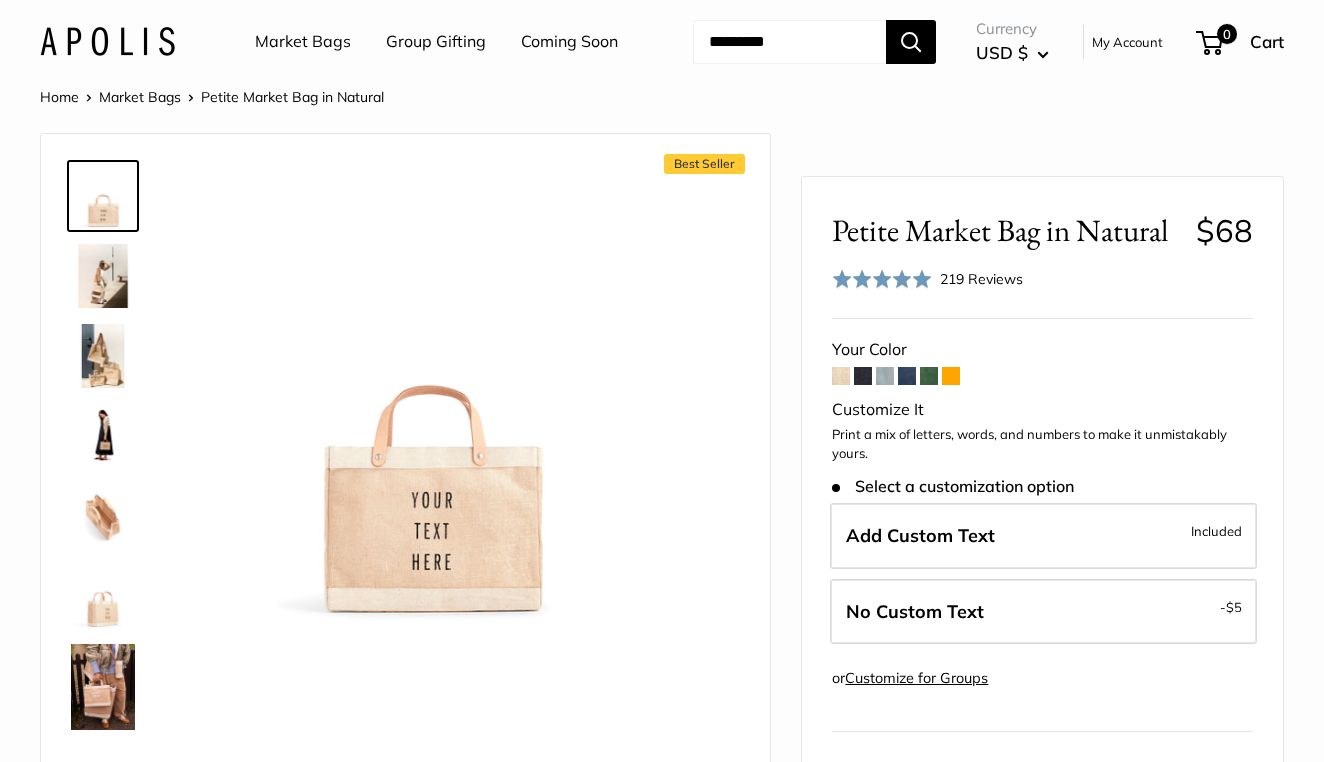 scroll, scrollTop: 0, scrollLeft: 0, axis: both 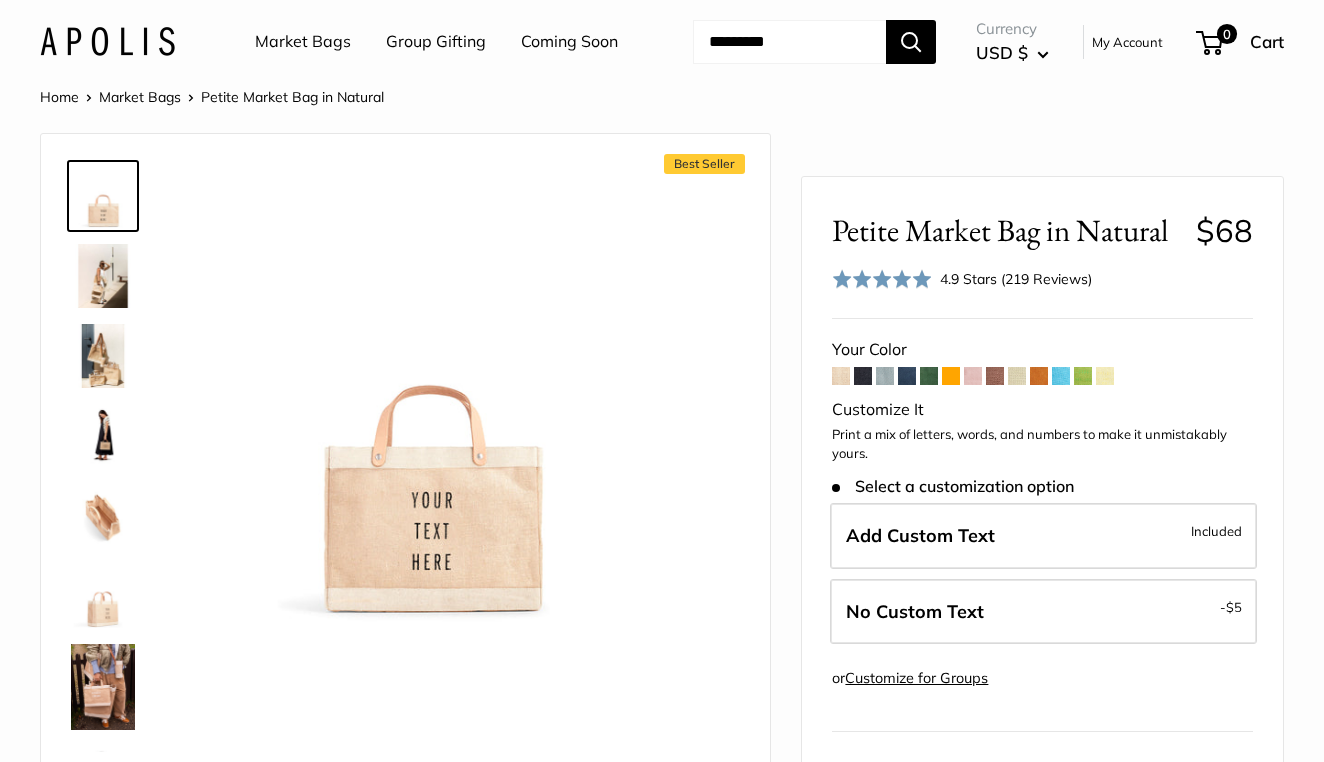 click at bounding box center (951, 376) 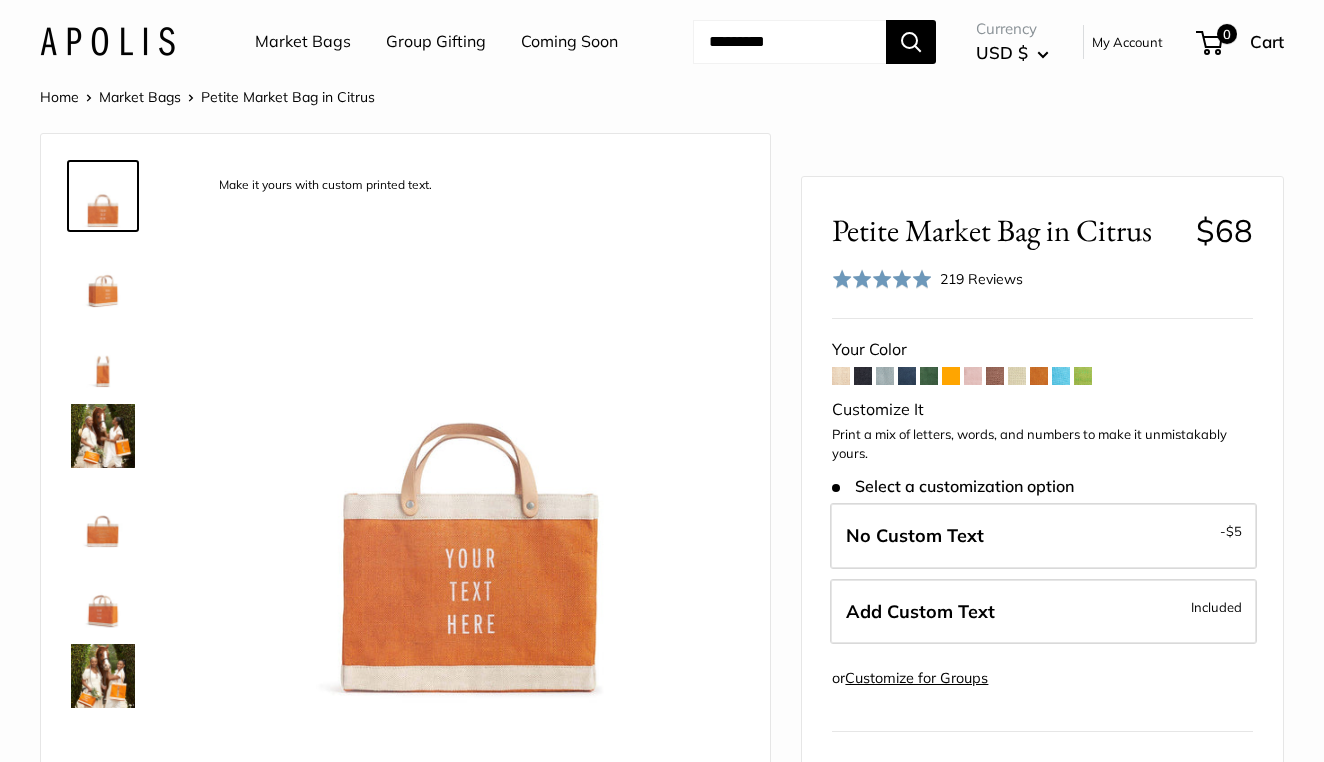 scroll, scrollTop: 0, scrollLeft: 0, axis: both 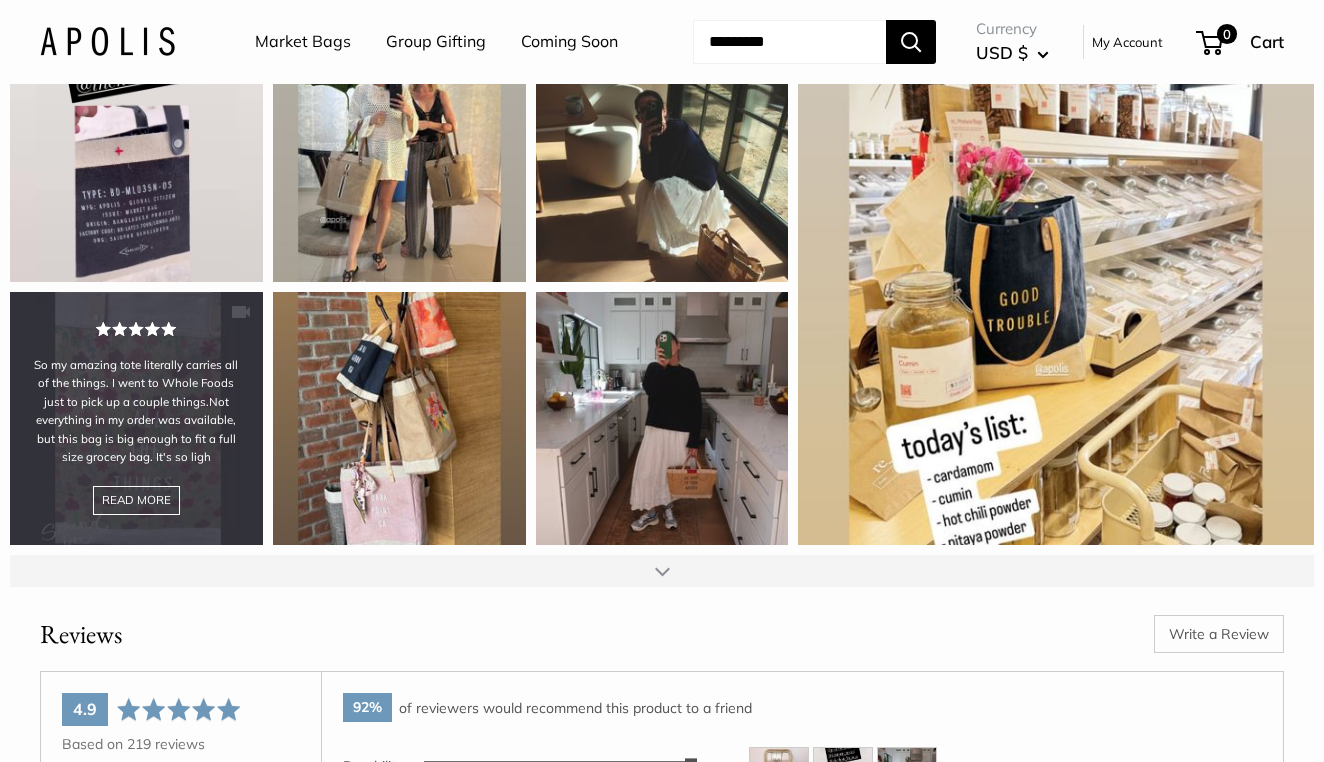 click on "So my amazing tote literally carries all of the things. I went to Whole Foods just to pick up a couple things.Not everything in my order was available, but this bag is big enough to fit a full size grocery bag. It's so ligh
READ MORE" at bounding box center (136, 418) 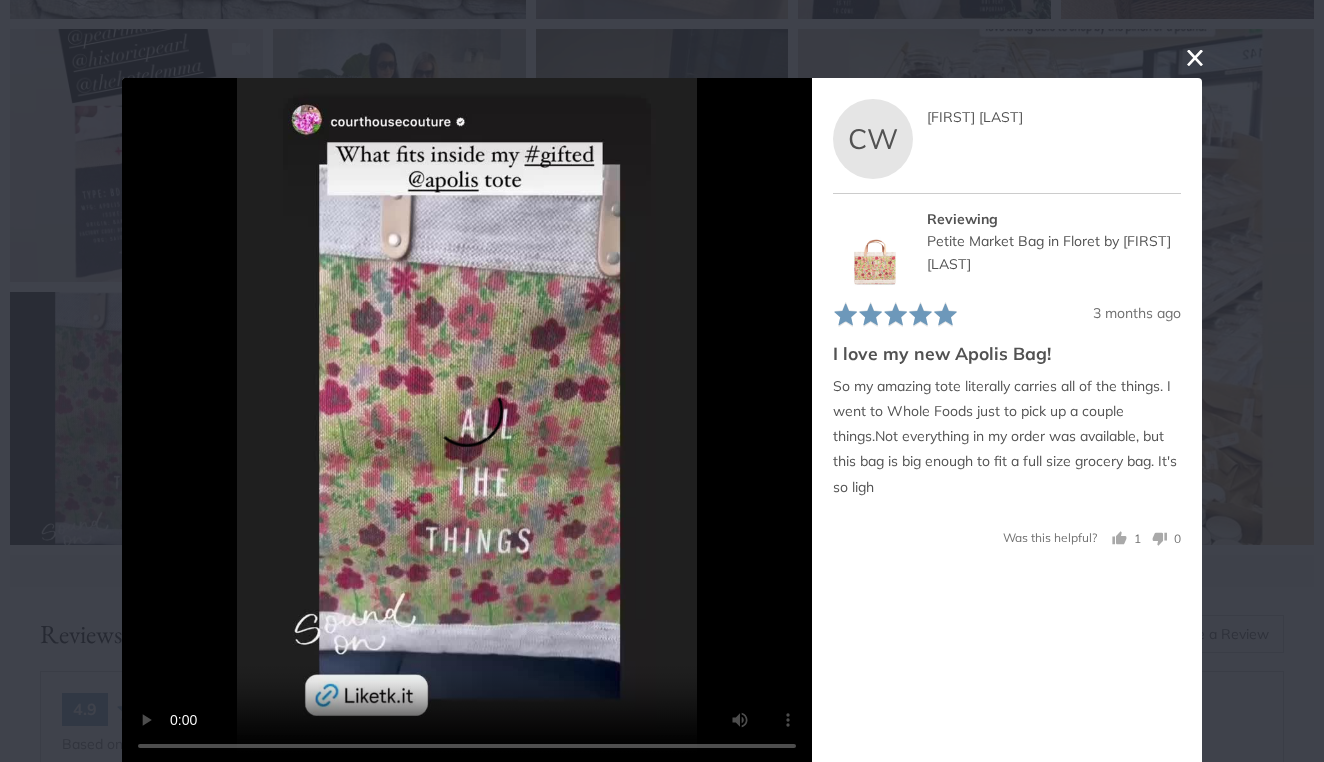 scroll, scrollTop: 6, scrollLeft: 0, axis: vertical 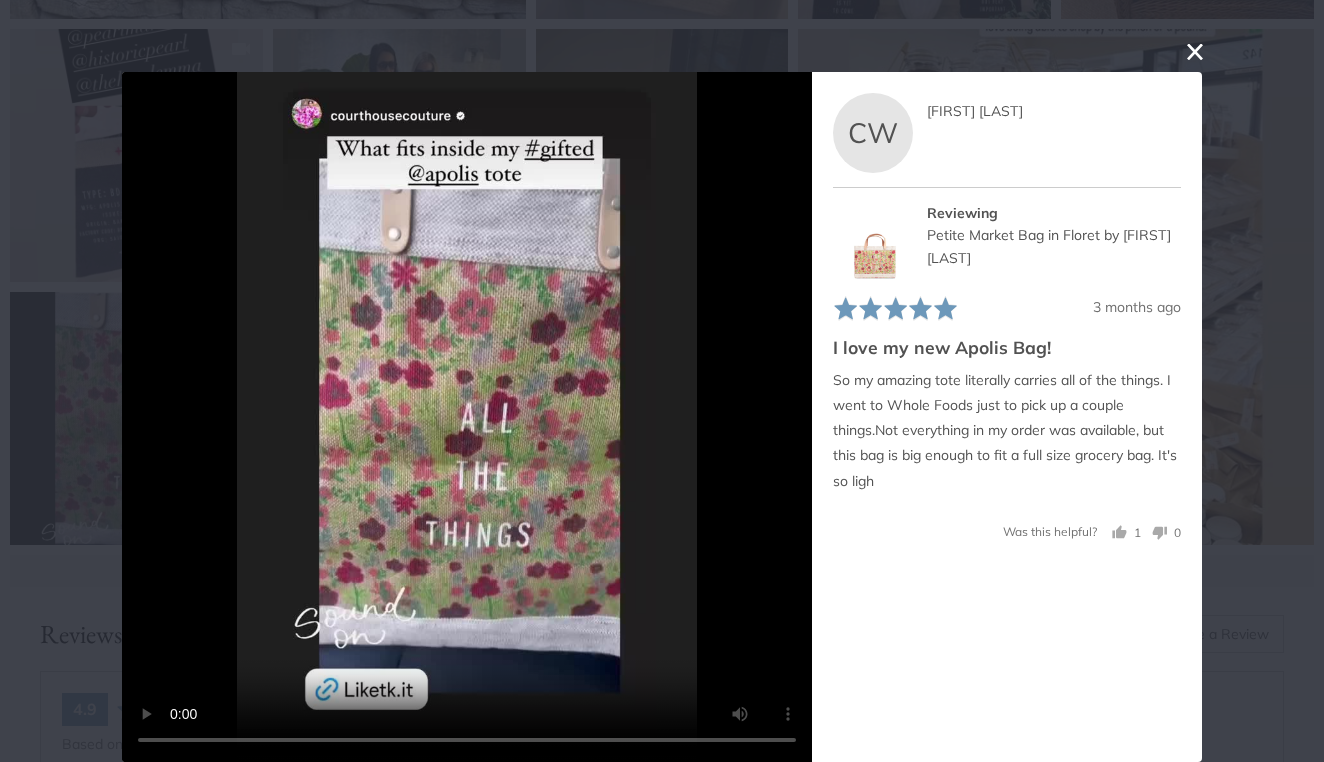 click at bounding box center (873, 242) 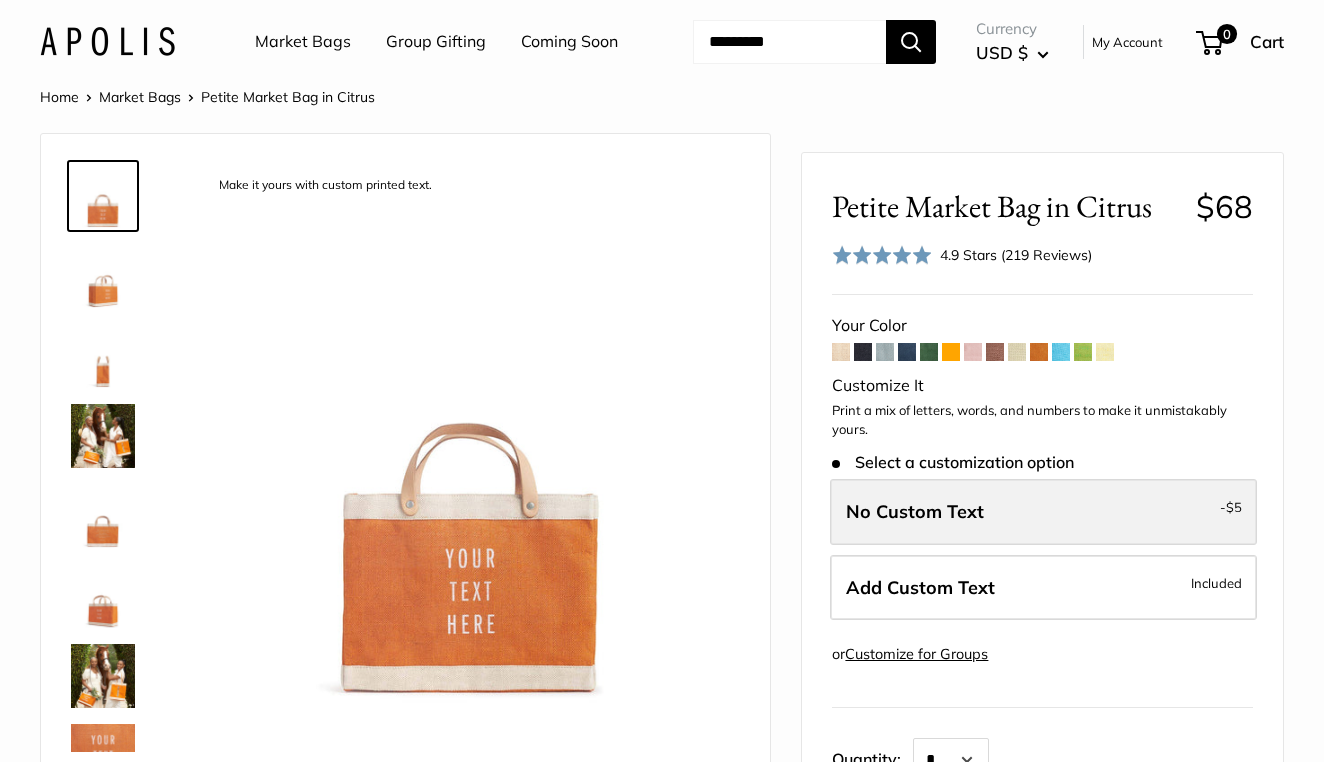 scroll, scrollTop: 0, scrollLeft: 0, axis: both 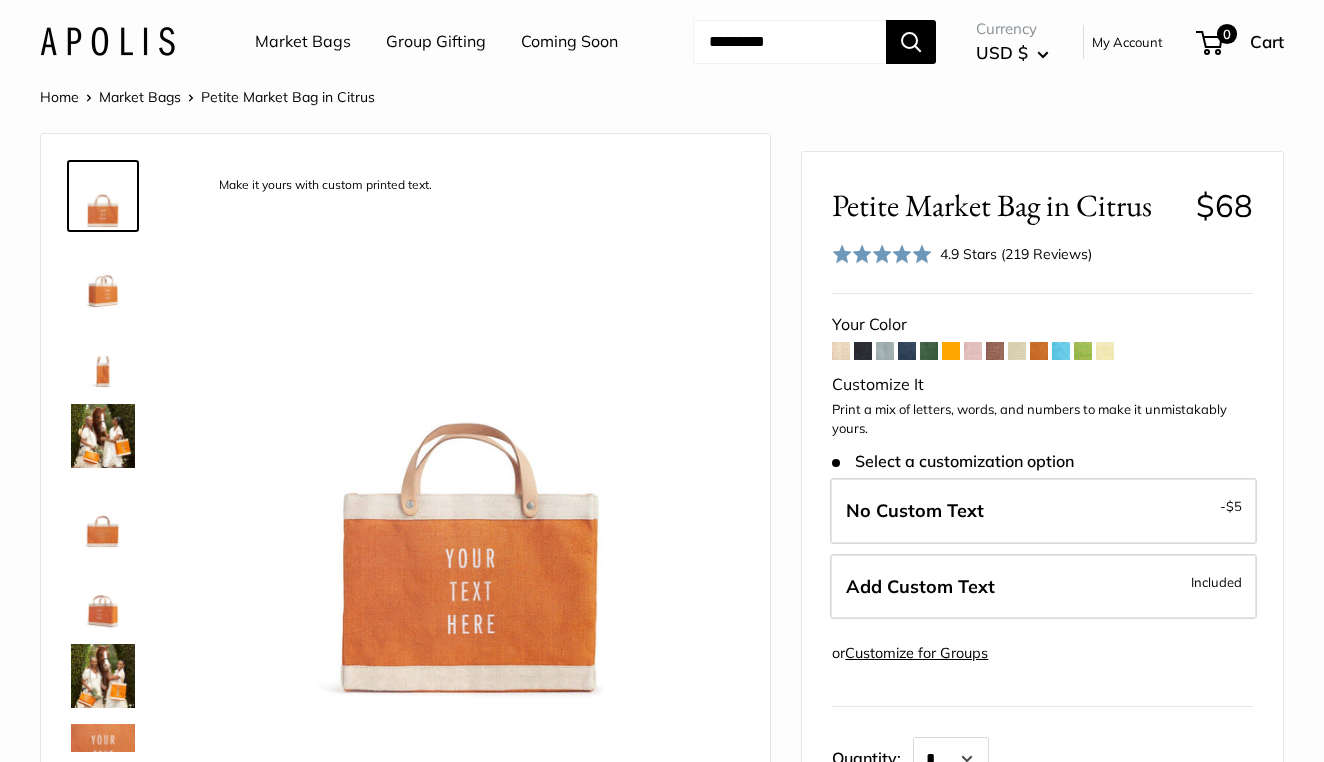 click on "Coming Soon" at bounding box center (569, 42) 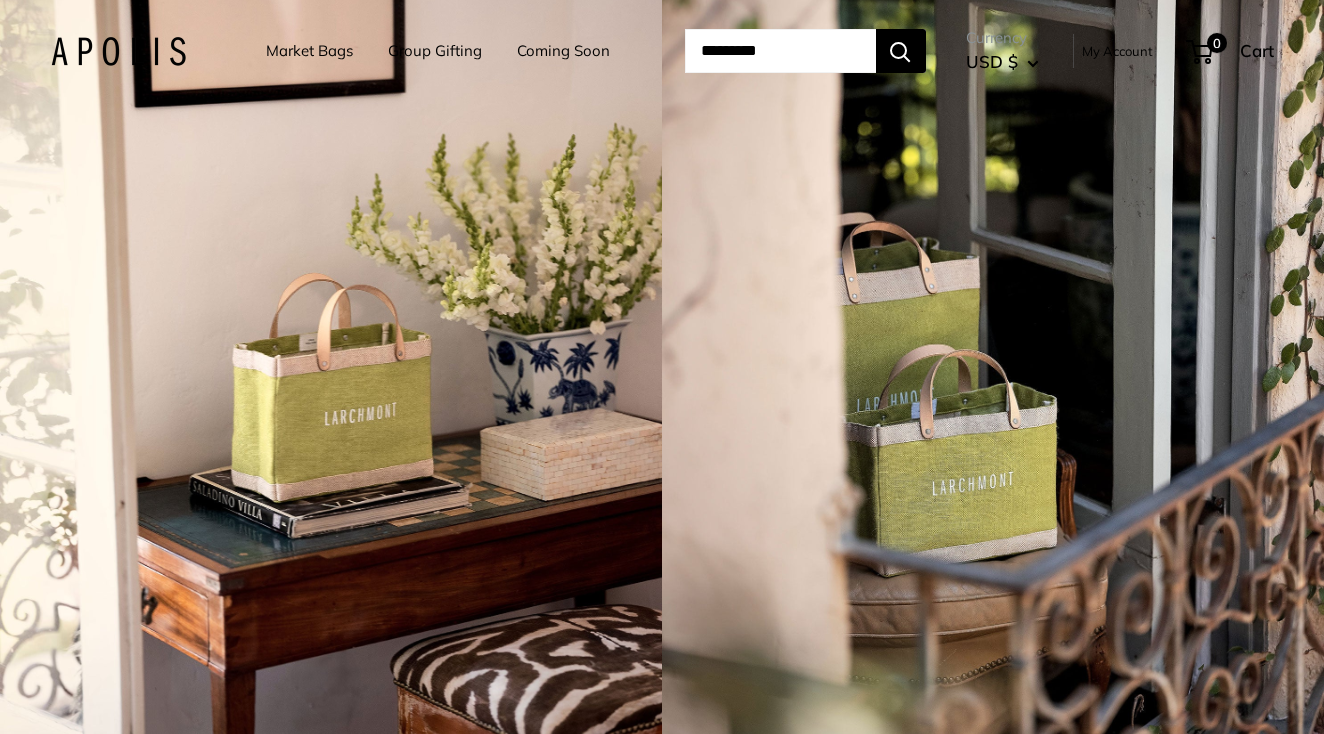scroll, scrollTop: 0, scrollLeft: 0, axis: both 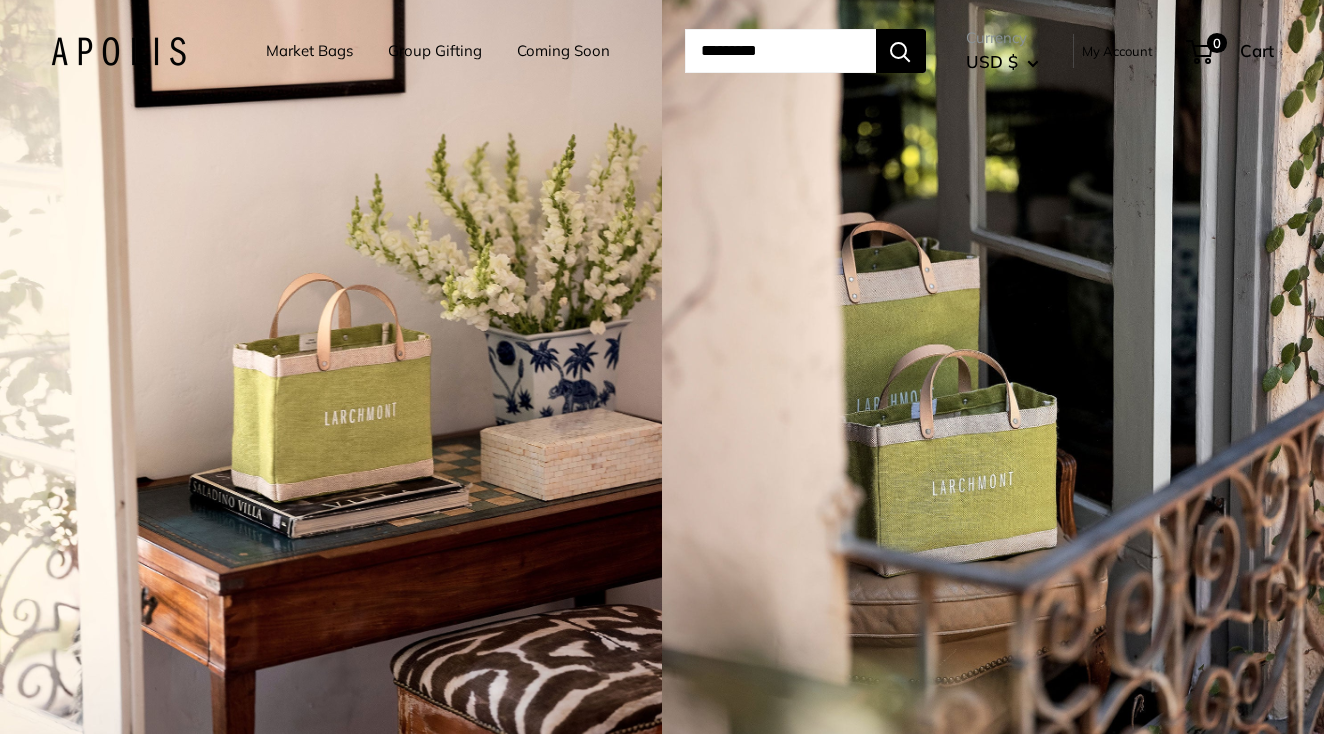 click on "Market Bags" at bounding box center (309, 51) 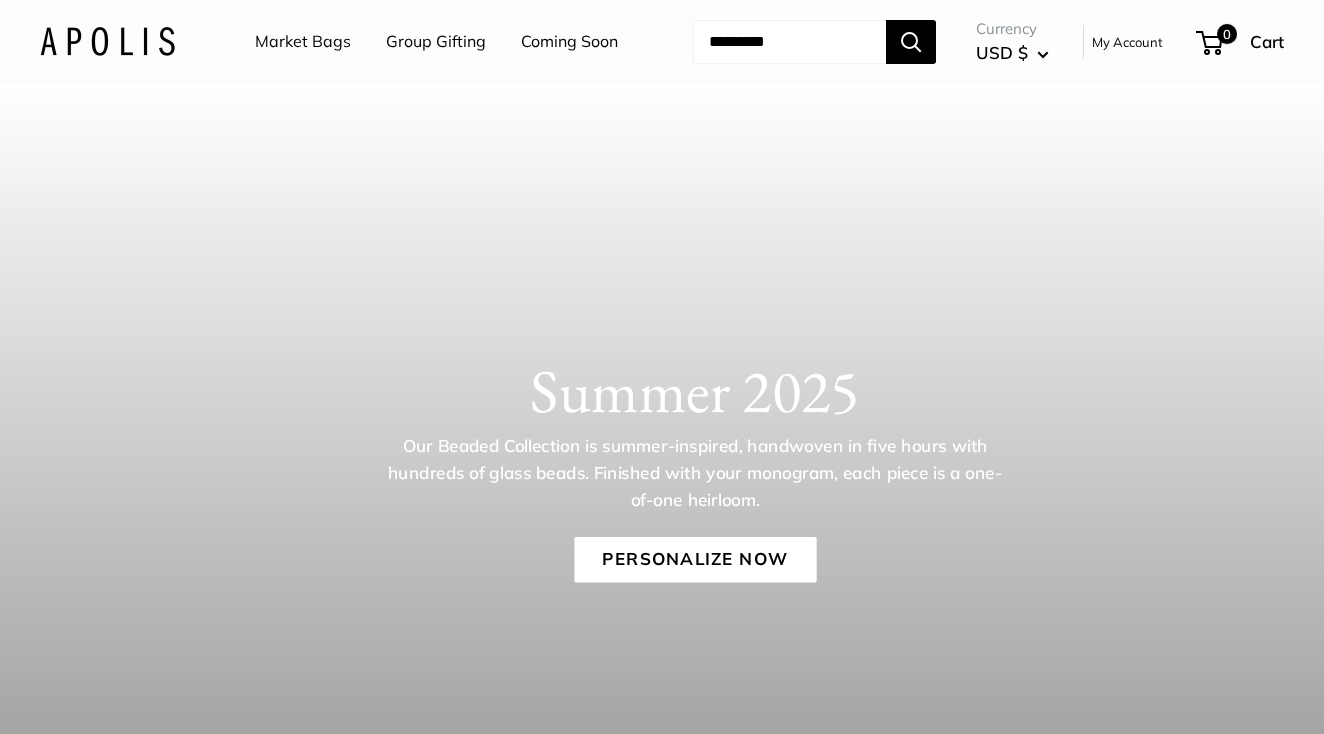scroll, scrollTop: 0, scrollLeft: 0, axis: both 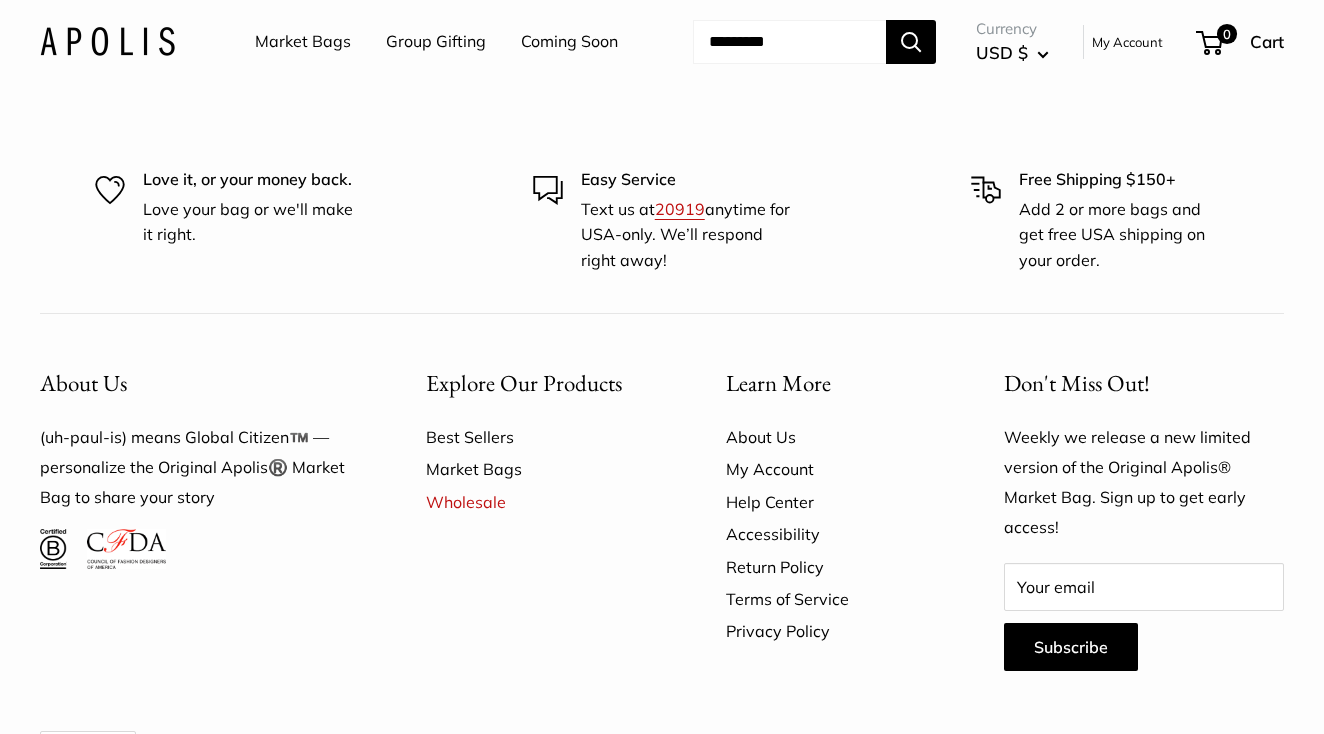 click on "Chenille sage" at bounding box center [331, -293] 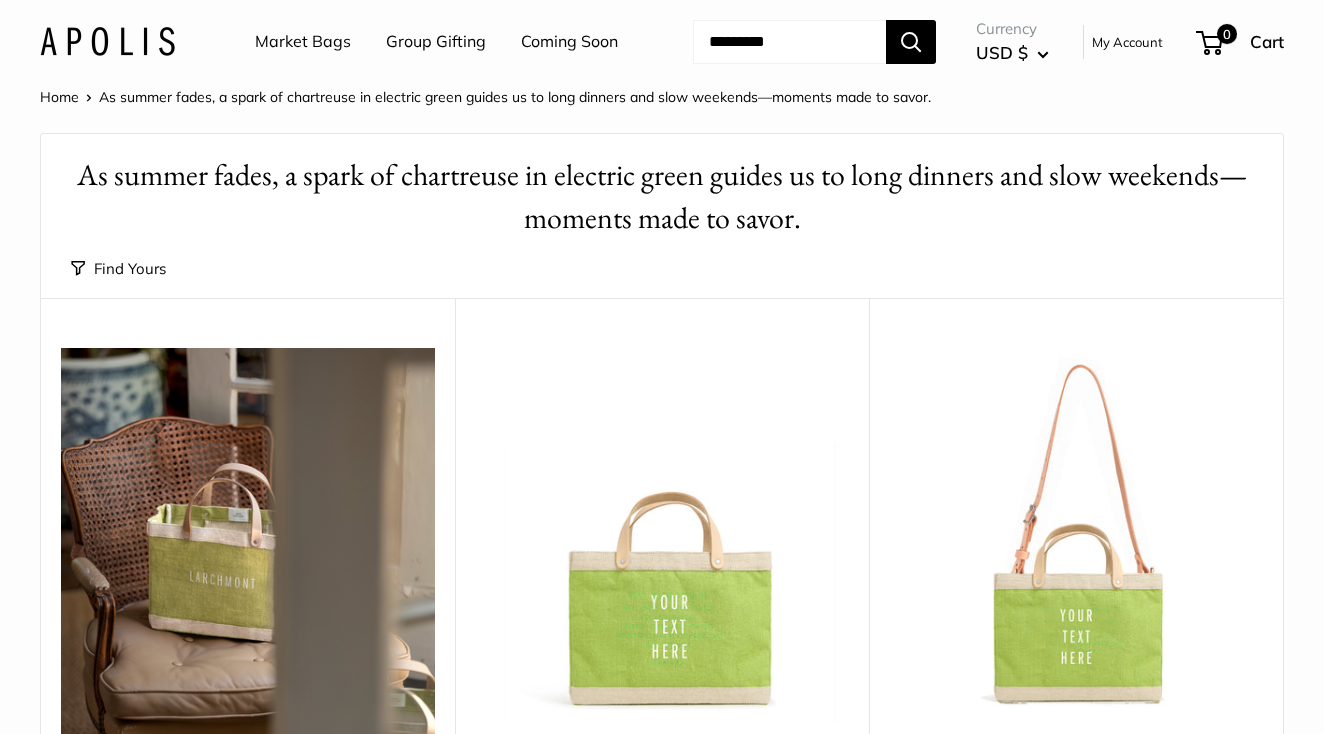 scroll, scrollTop: 0, scrollLeft: 0, axis: both 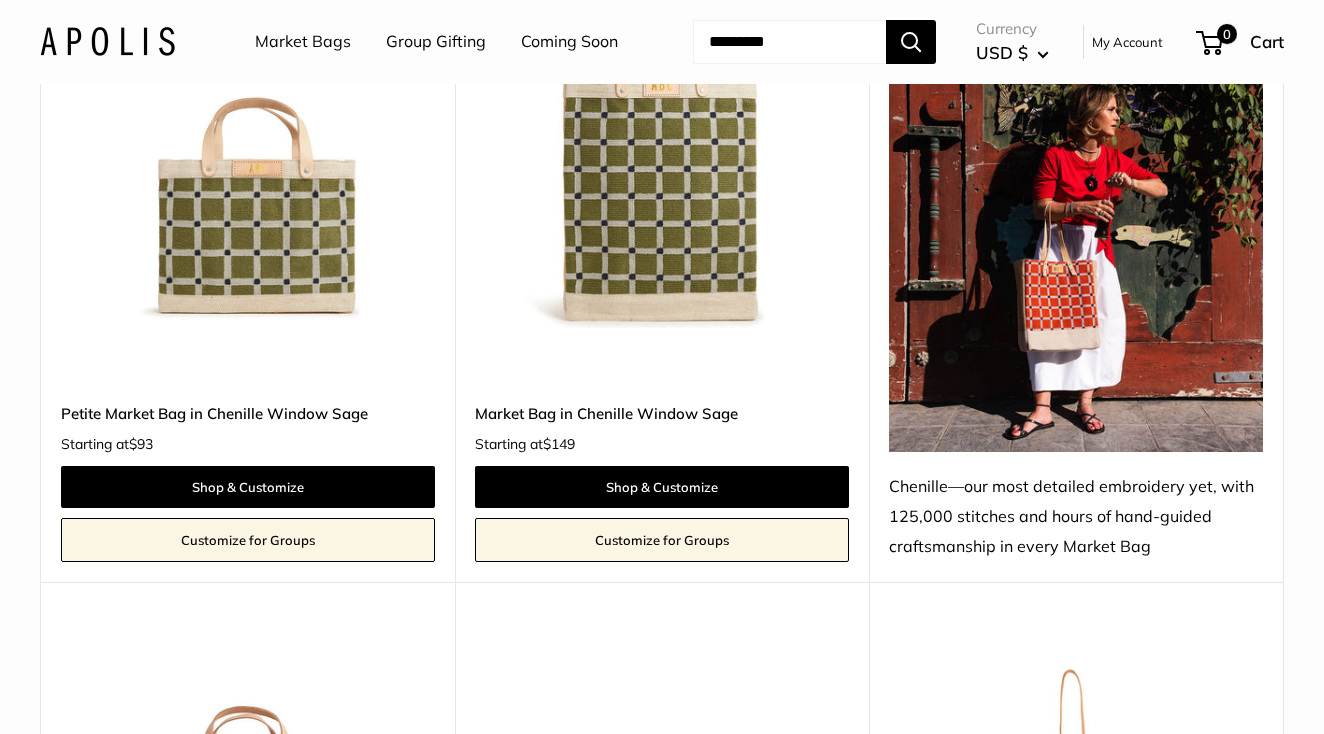 click on "Petite Market Bag in Chenille Window Sage" at bounding box center [248, 413] 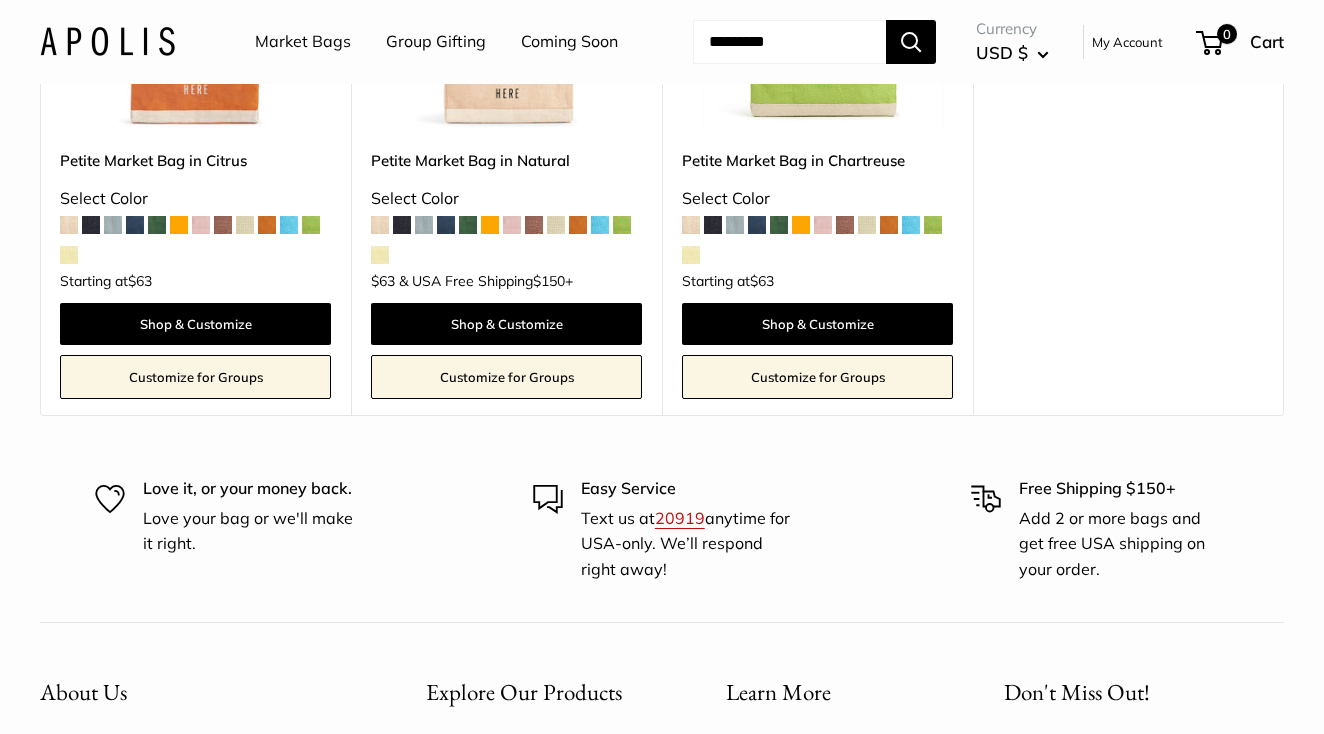 scroll, scrollTop: 11681, scrollLeft: 0, axis: vertical 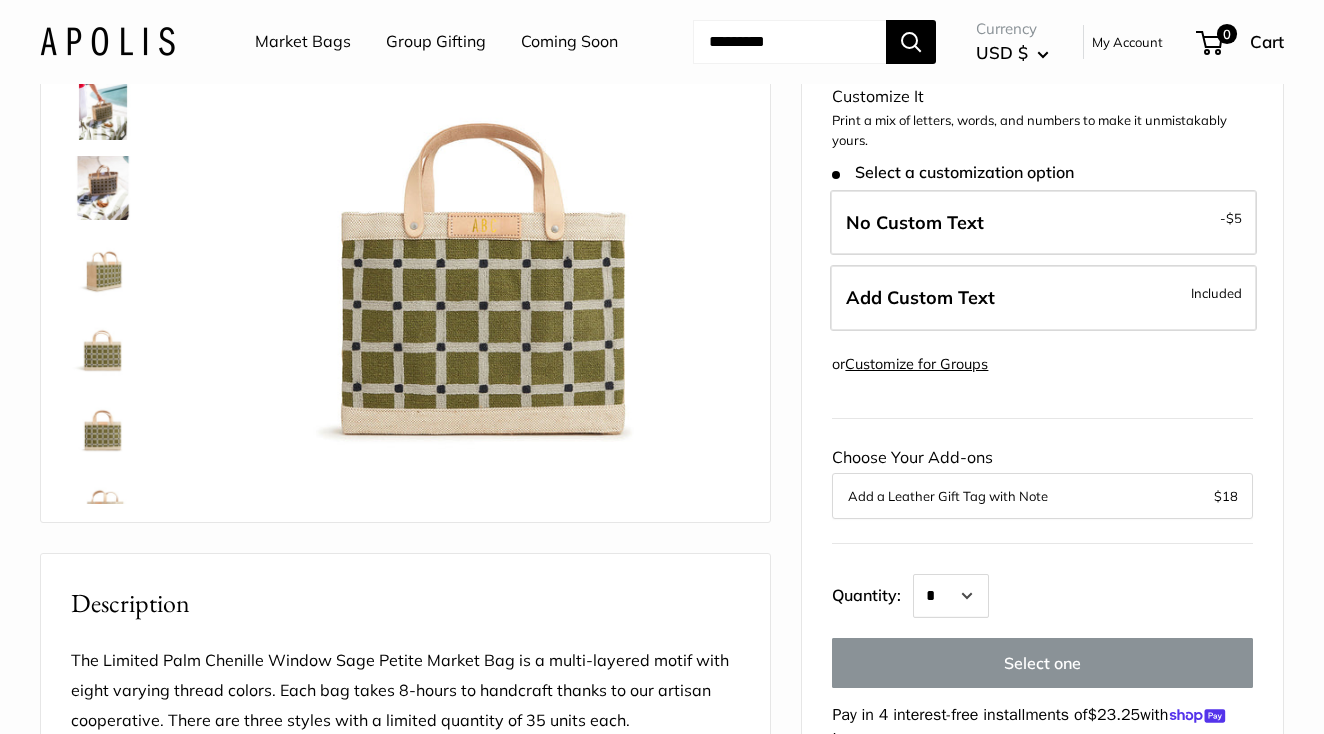 click at bounding box center (103, 108) 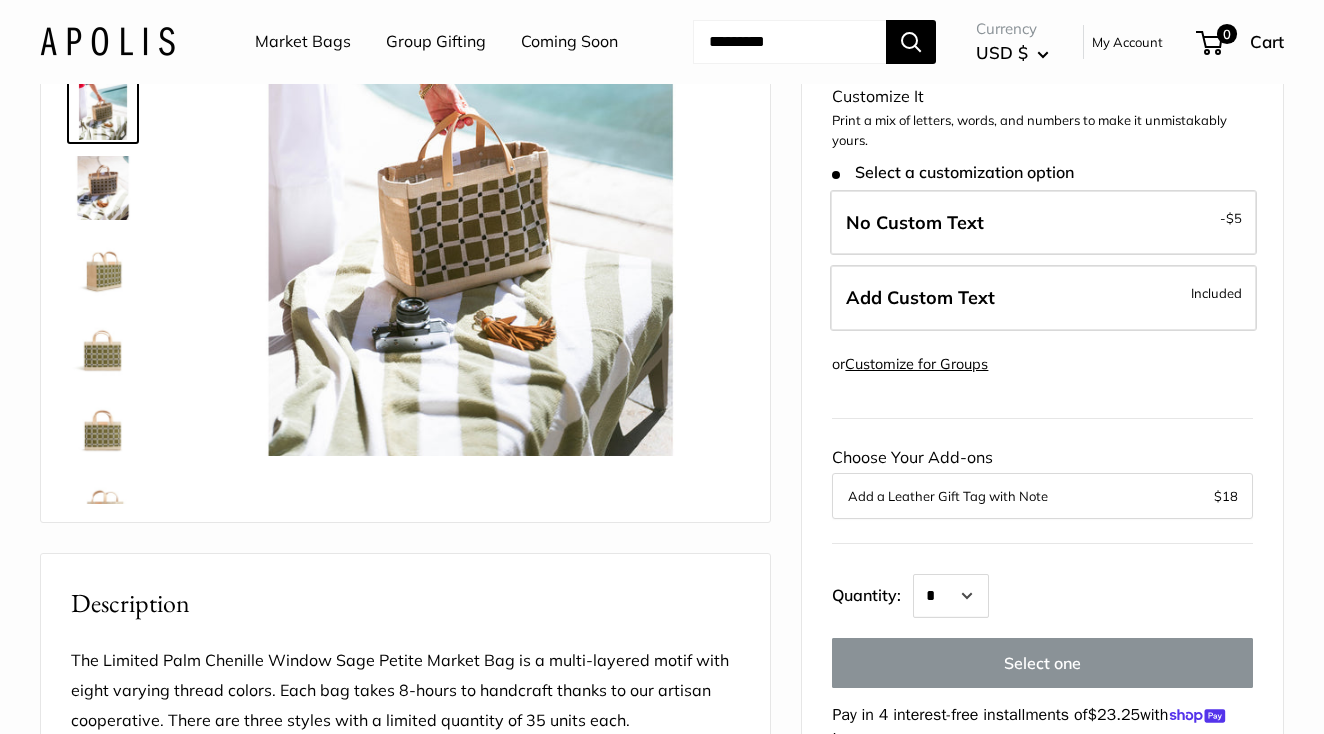 click at bounding box center (103, 188) 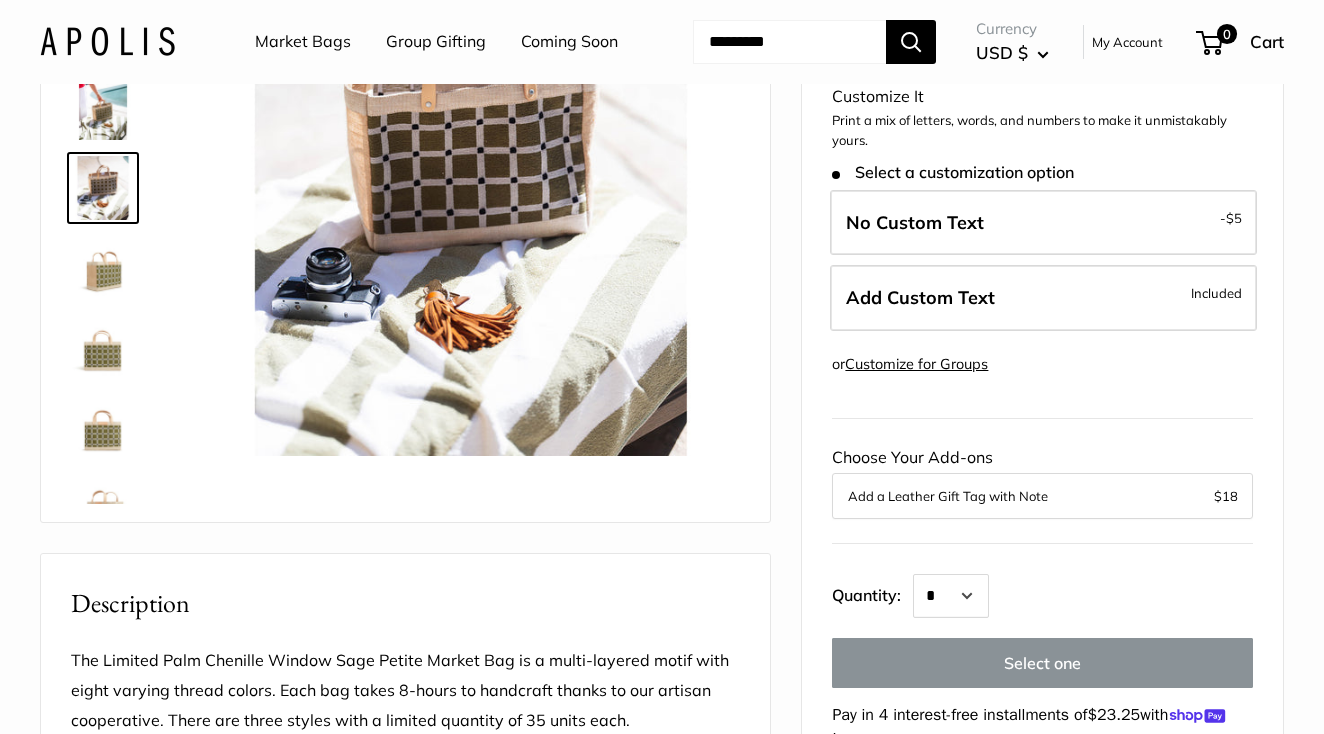 click at bounding box center (103, 268) 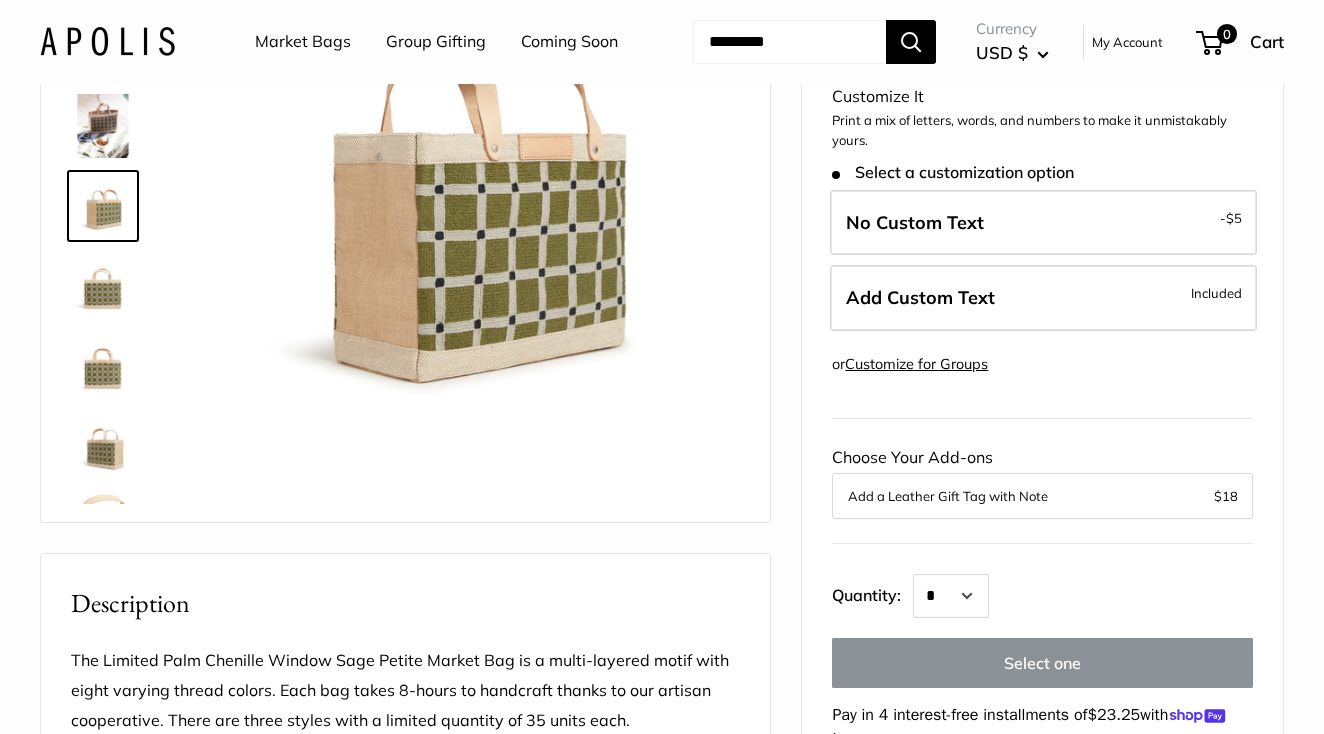 click at bounding box center [103, 286] 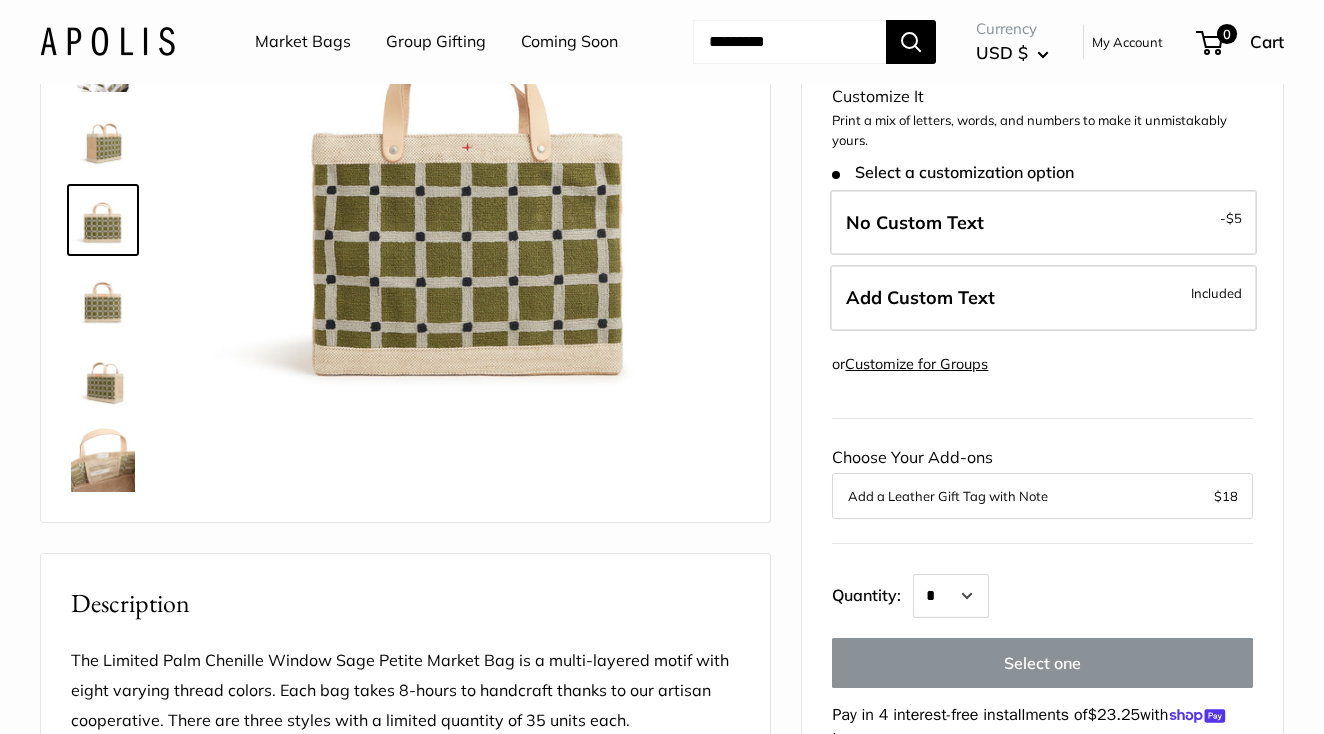 click at bounding box center [103, 300] 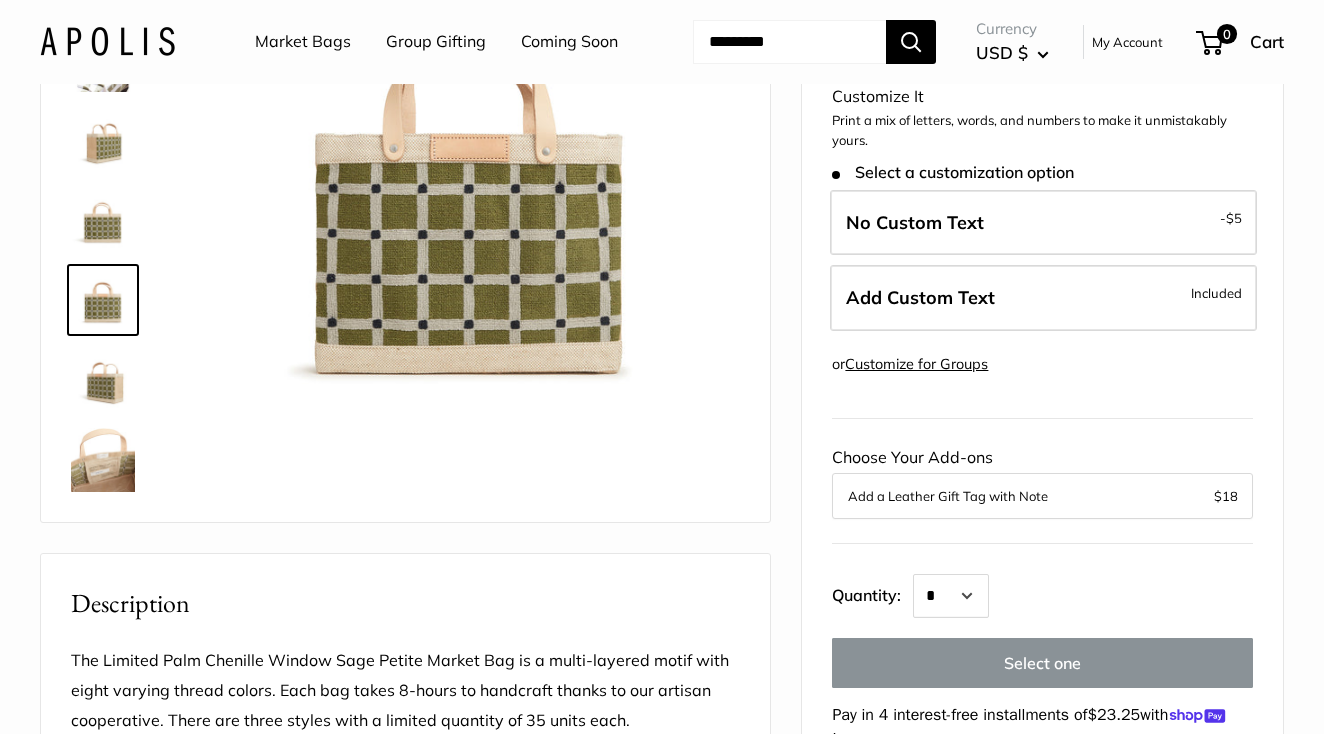 click at bounding box center [103, 380] 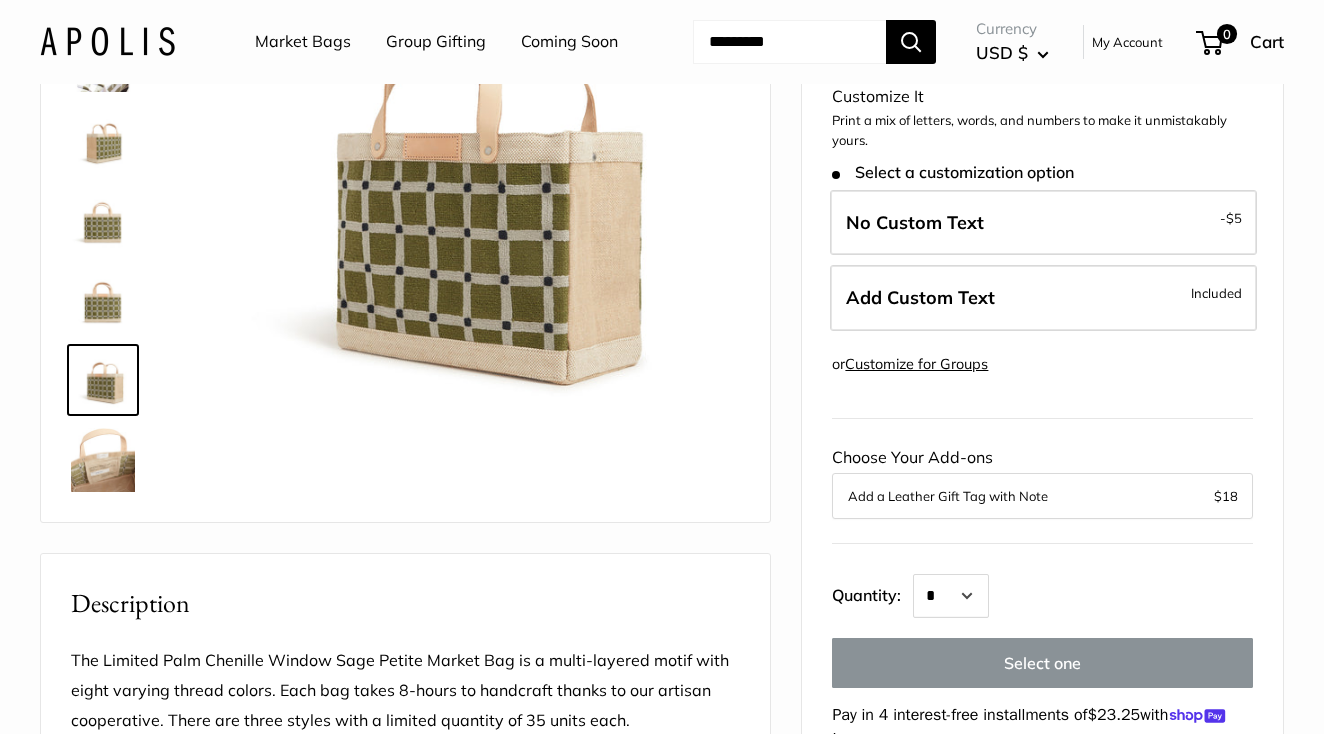 click at bounding box center (103, 460) 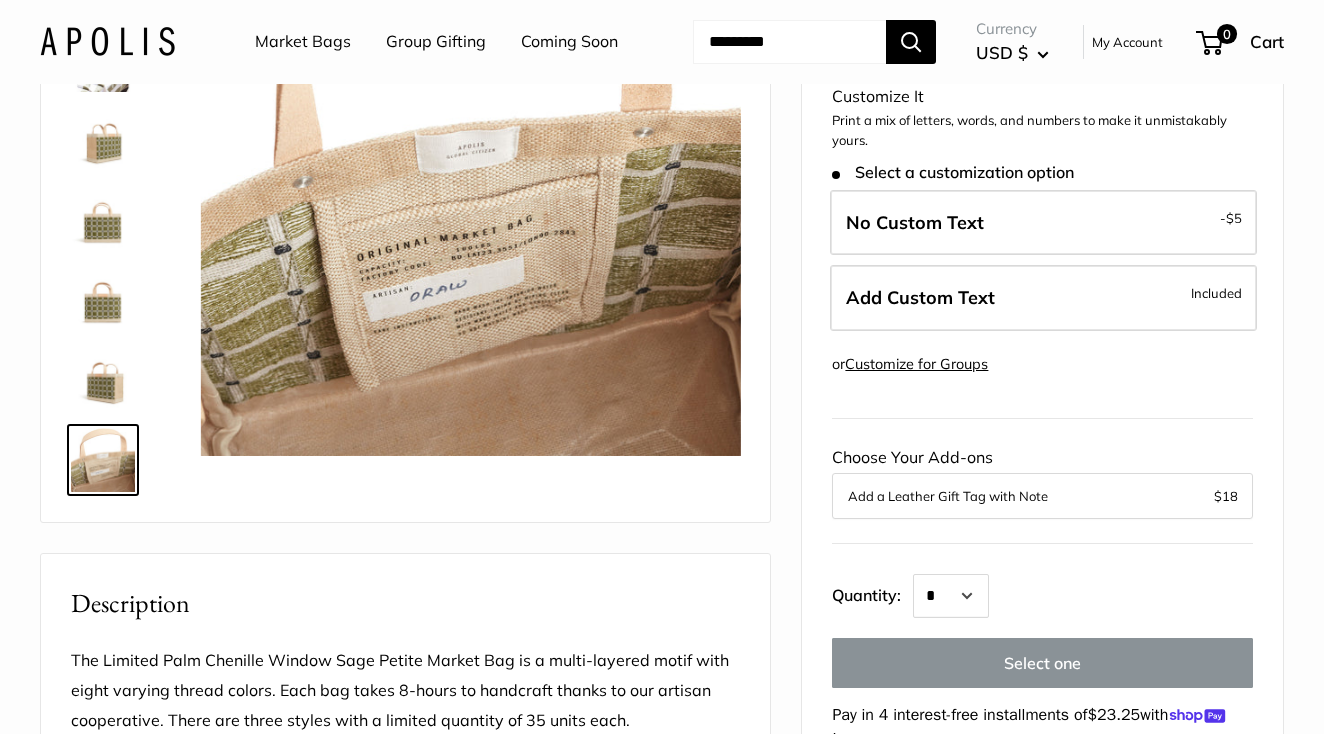 scroll, scrollTop: 128, scrollLeft: 0, axis: vertical 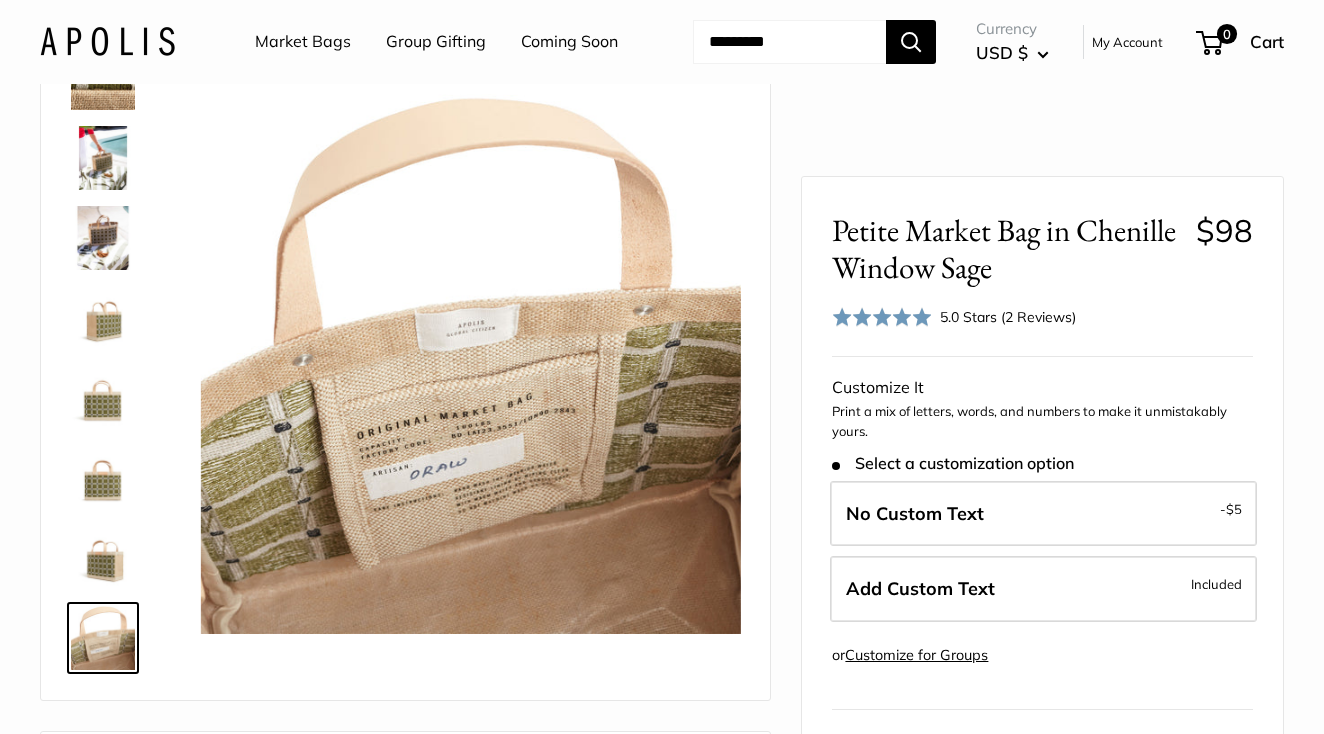 click at bounding box center (103, 238) 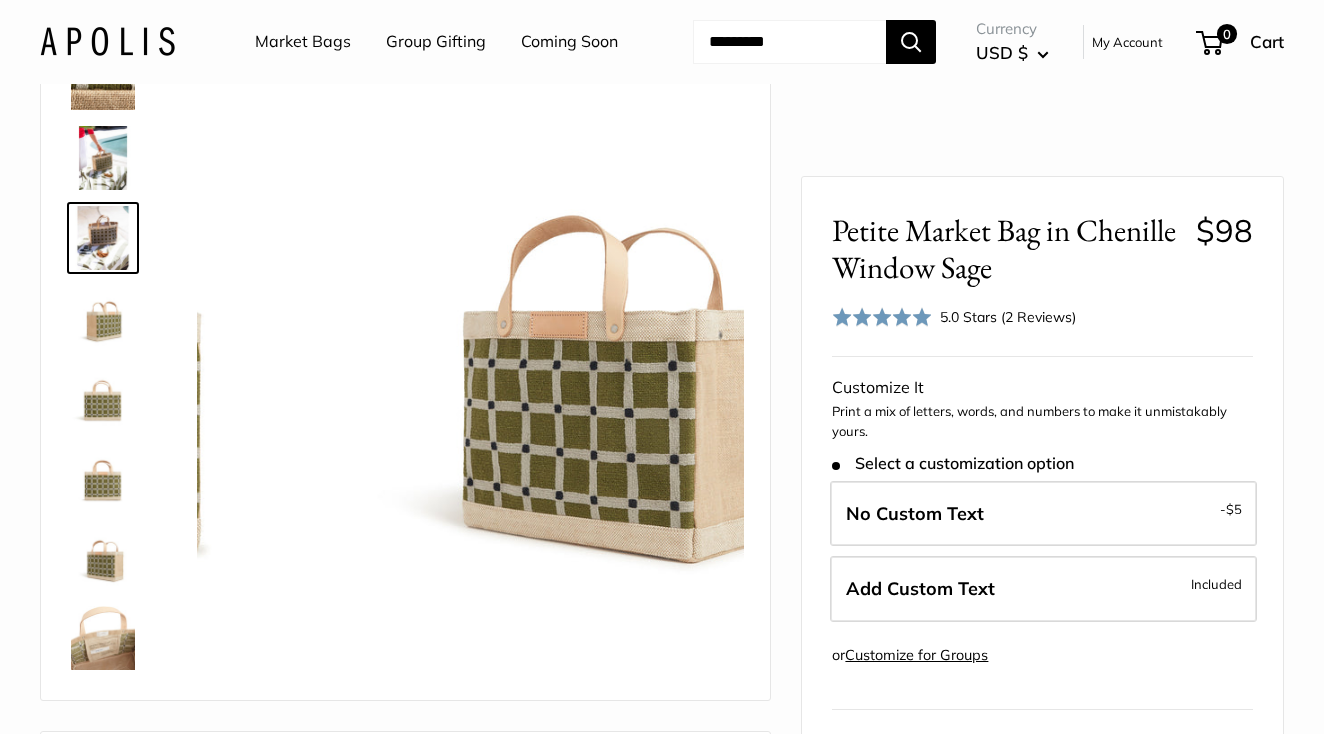 scroll, scrollTop: 0, scrollLeft: 0, axis: both 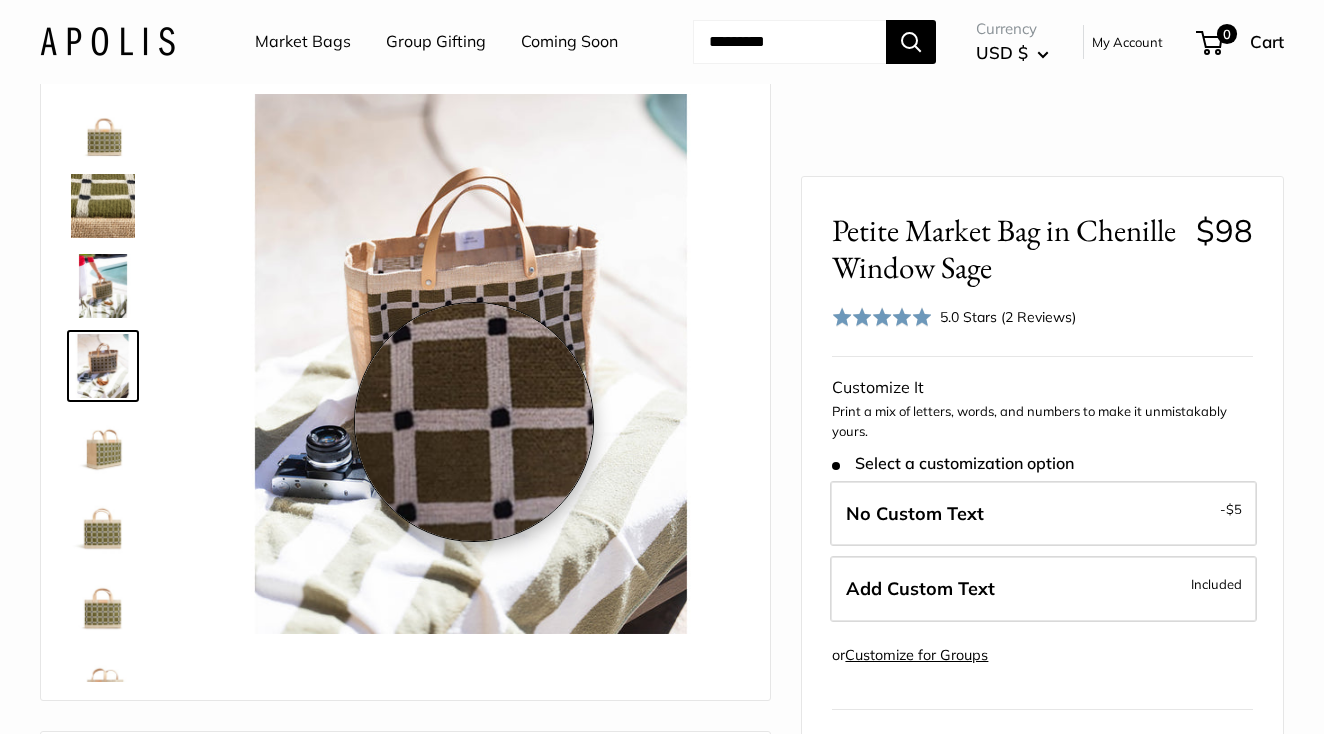 click at bounding box center [470, 363] 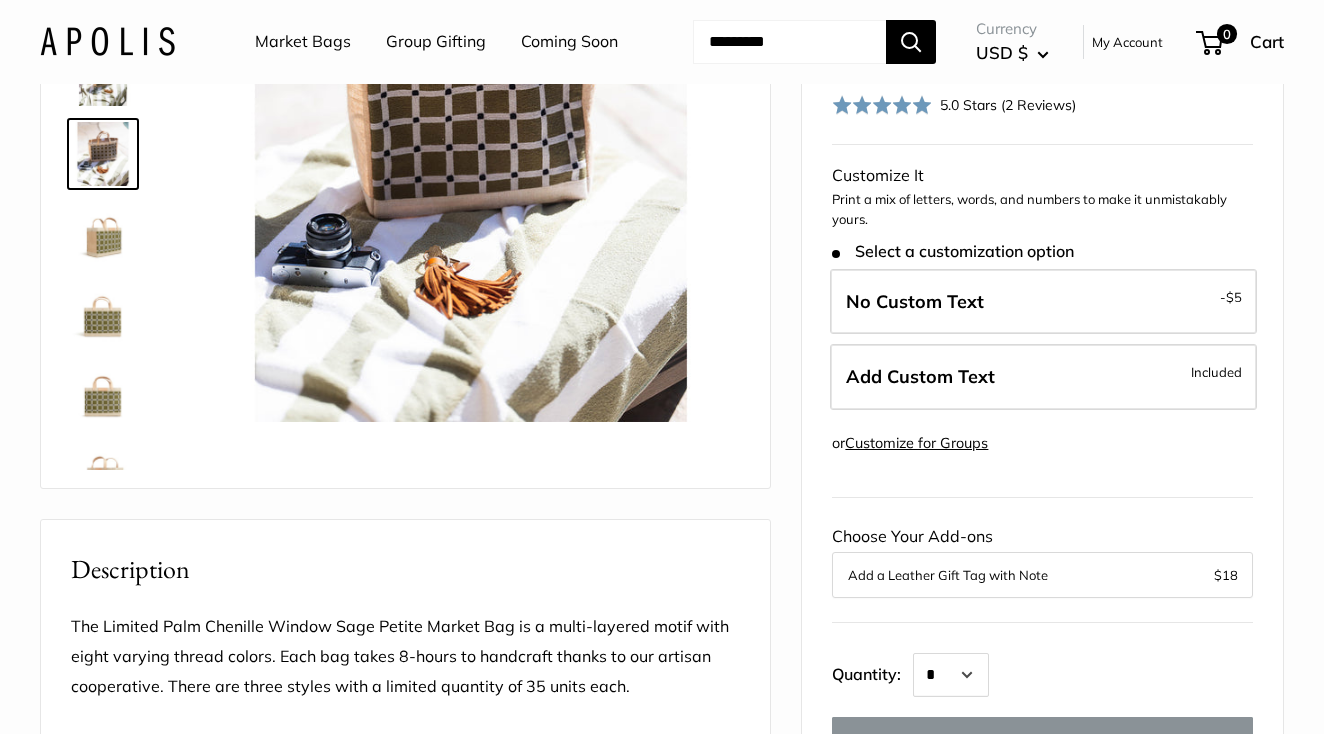 scroll, scrollTop: 96, scrollLeft: 0, axis: vertical 